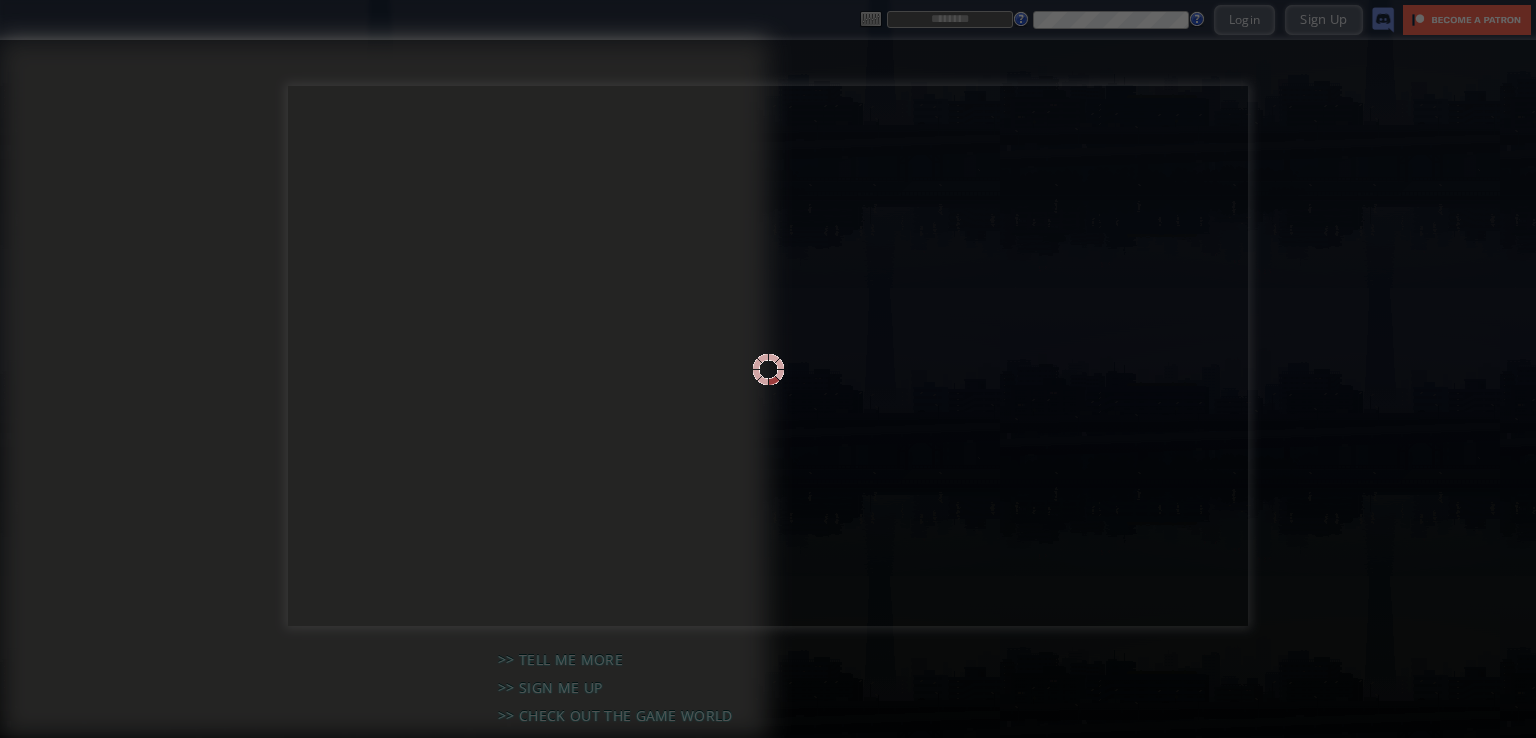 scroll, scrollTop: 0, scrollLeft: 0, axis: both 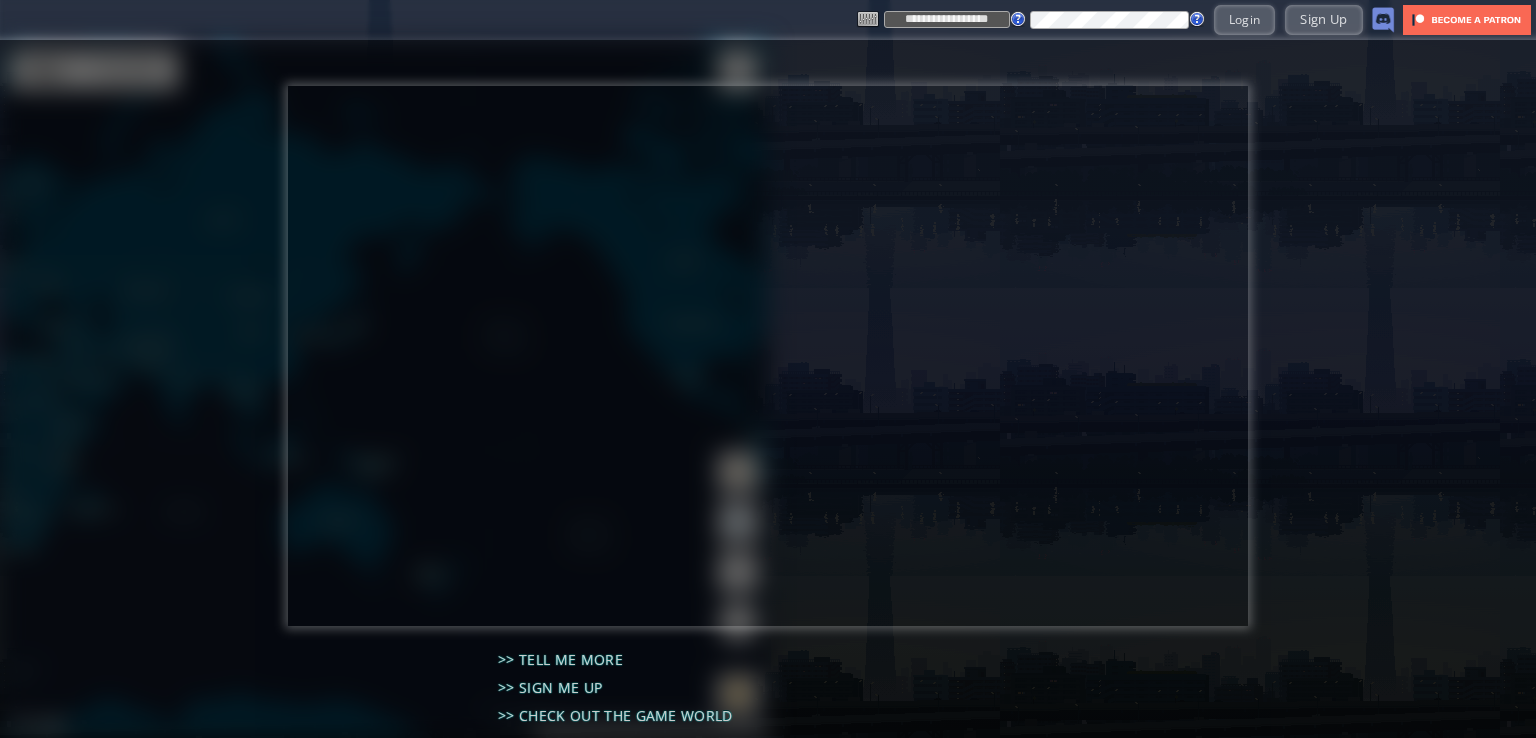 click on "**********" at bounding box center (947, 19) 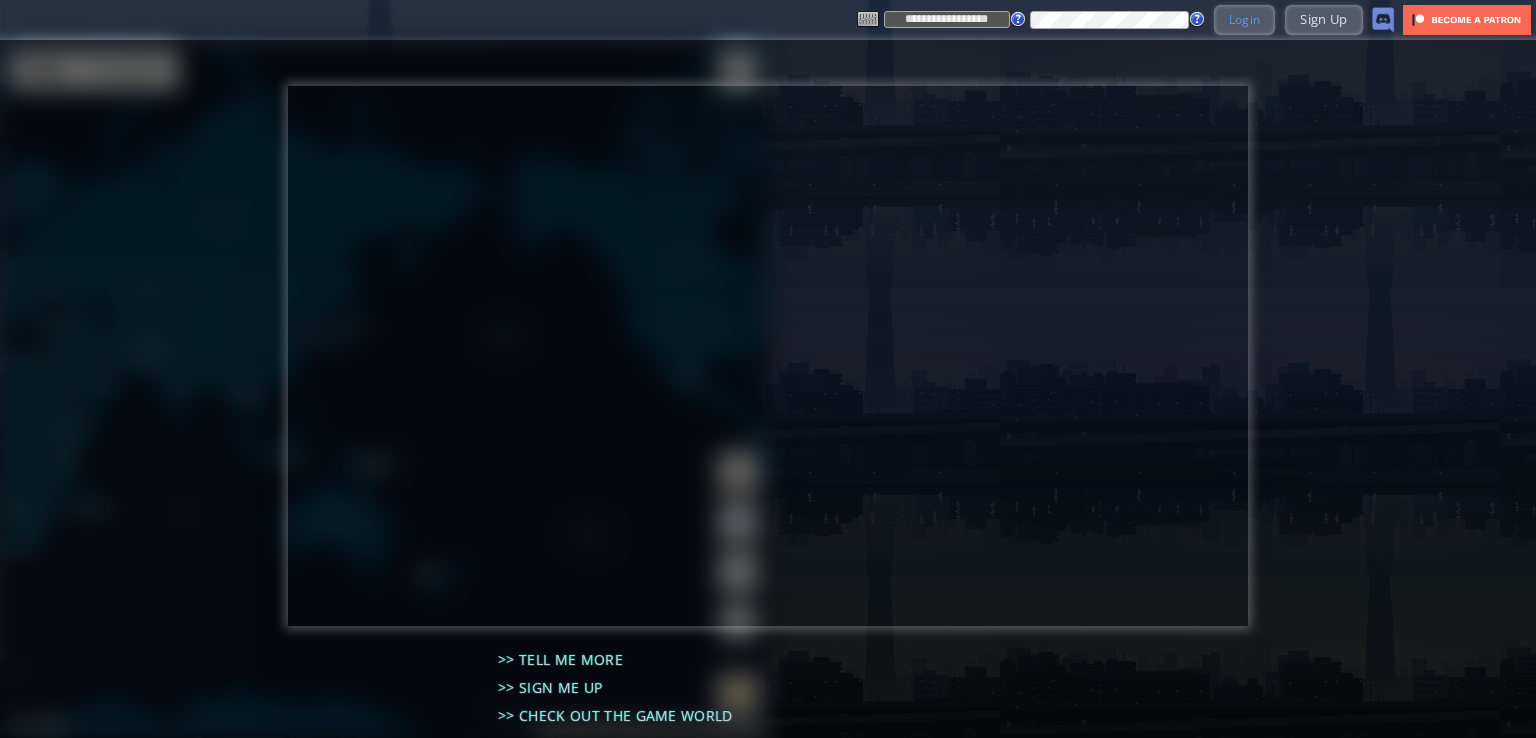 type on "**********" 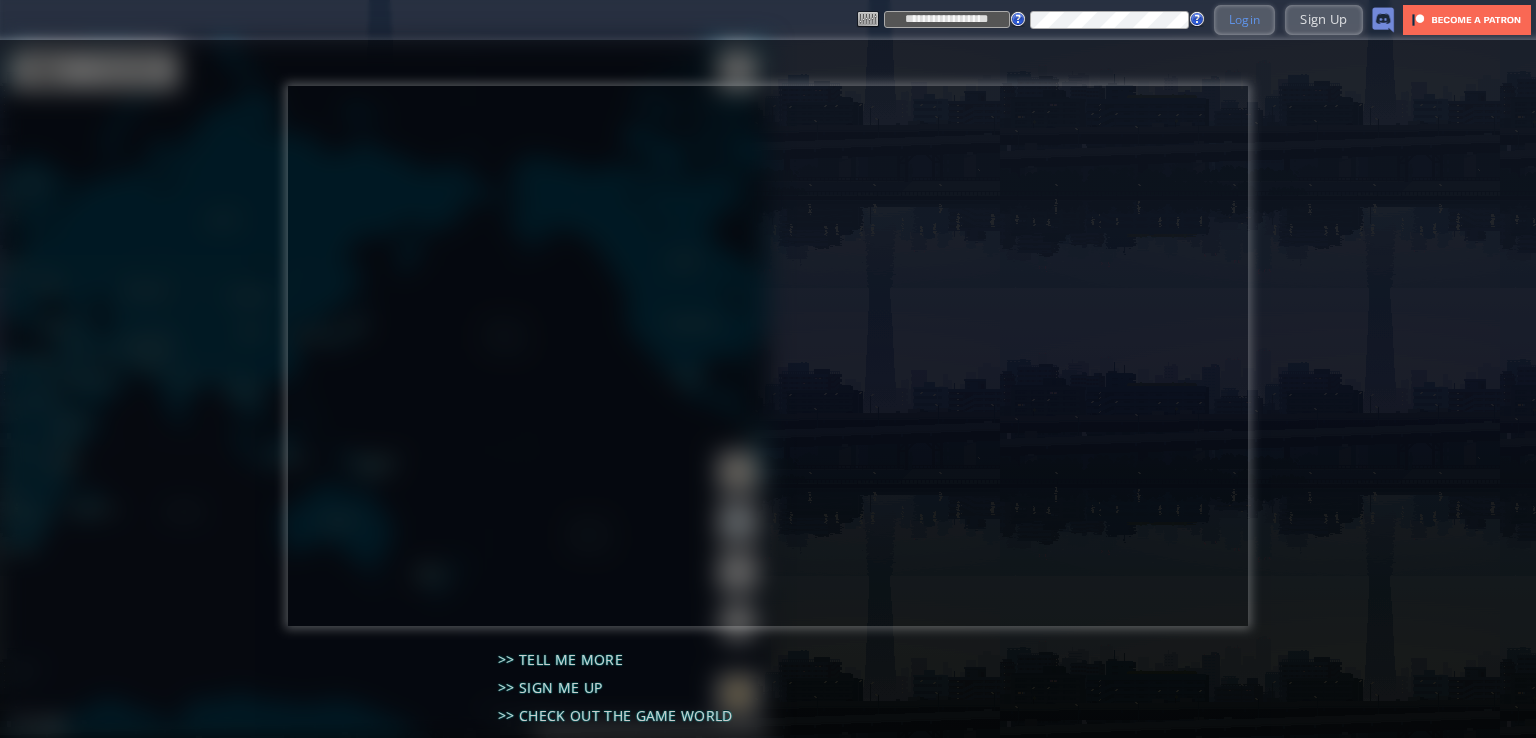 click on "Login" at bounding box center (1245, 19) 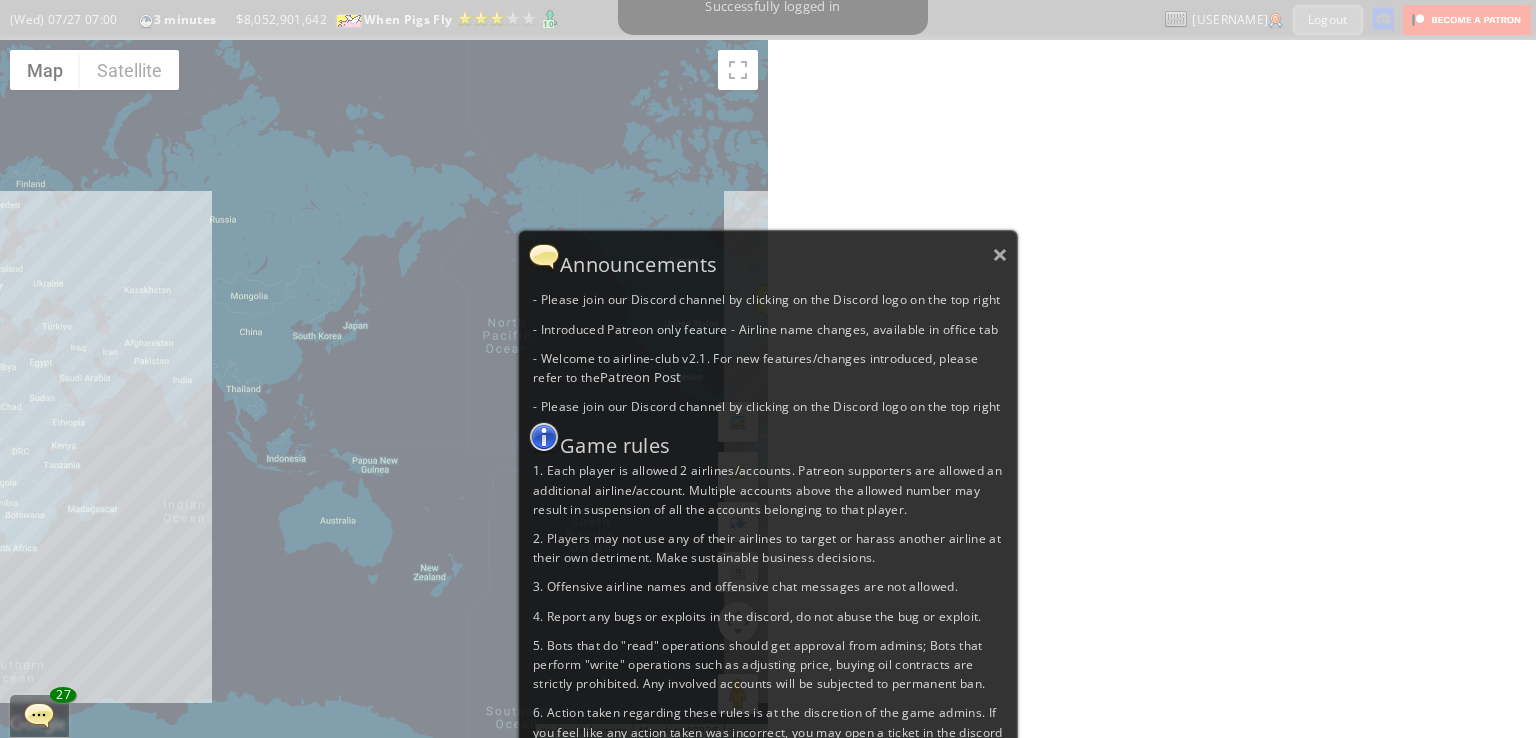 click on "×
Announcements
- Please join our Discord channel by clicking on the Discord logo on the top right
- Introduced Patreon only feature - Airline name changes, available in office tab
- Welcome to airline-club v2.1. For new features/changes introduced, please refer to the  Patreon Post
- Please join our Discord channel by clicking on the Discord logo on the top right
Game rules
1. Each player is allowed 2 airlines/accounts. Patreon supporters are allowed an additional airline/account. Multiple accounts above the allowed number may result in suspension of all the accounts belonging to that player.
2. Players may not use any of their airlines to target or harass another airline at their own detriment. Make sustainable business decisions.
3. Offensive airline names and offensive chat messages are not allowed.
4. Report any bugs or exploits in the discord, do not abuse the bug or exploit." at bounding box center [768, 508] 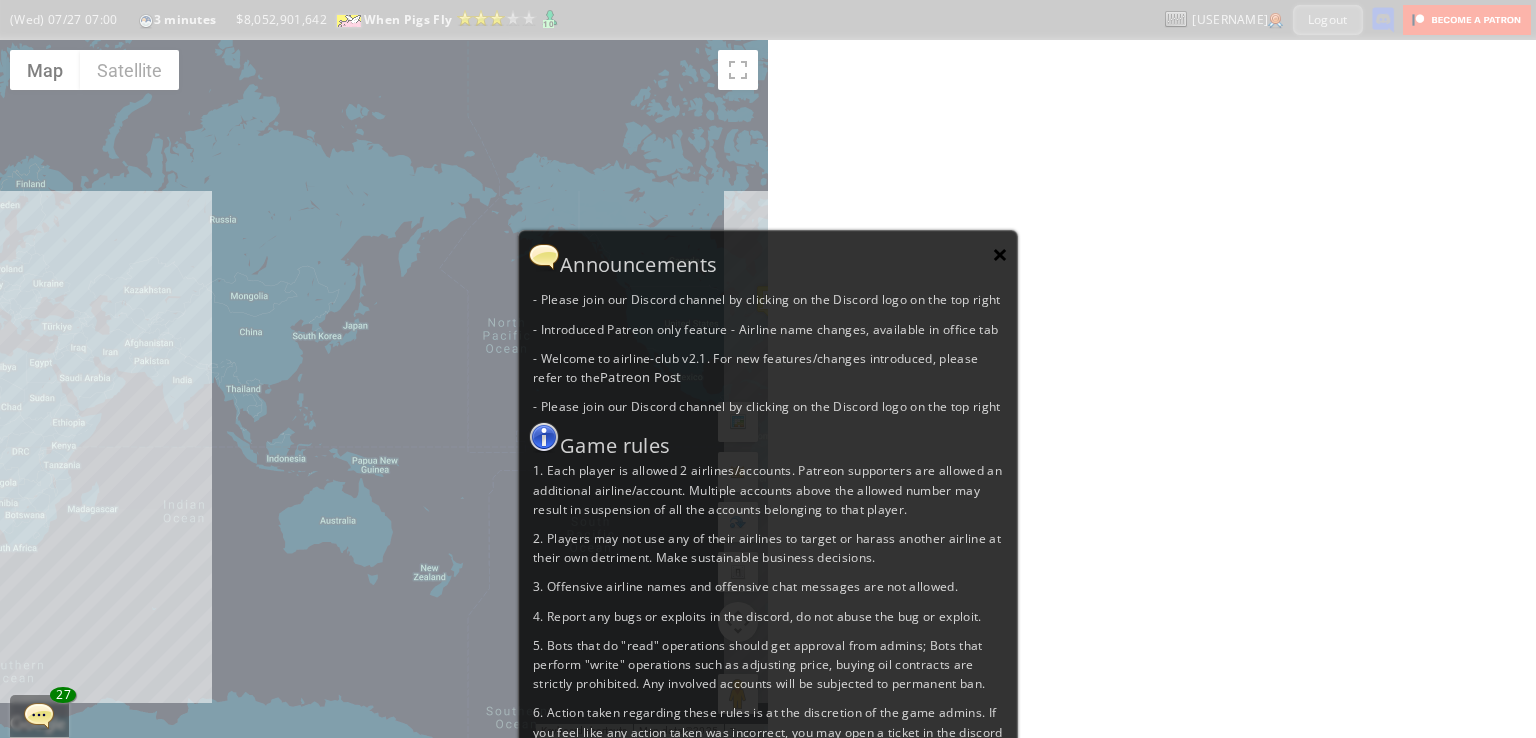 click on "×" at bounding box center [1000, 254] 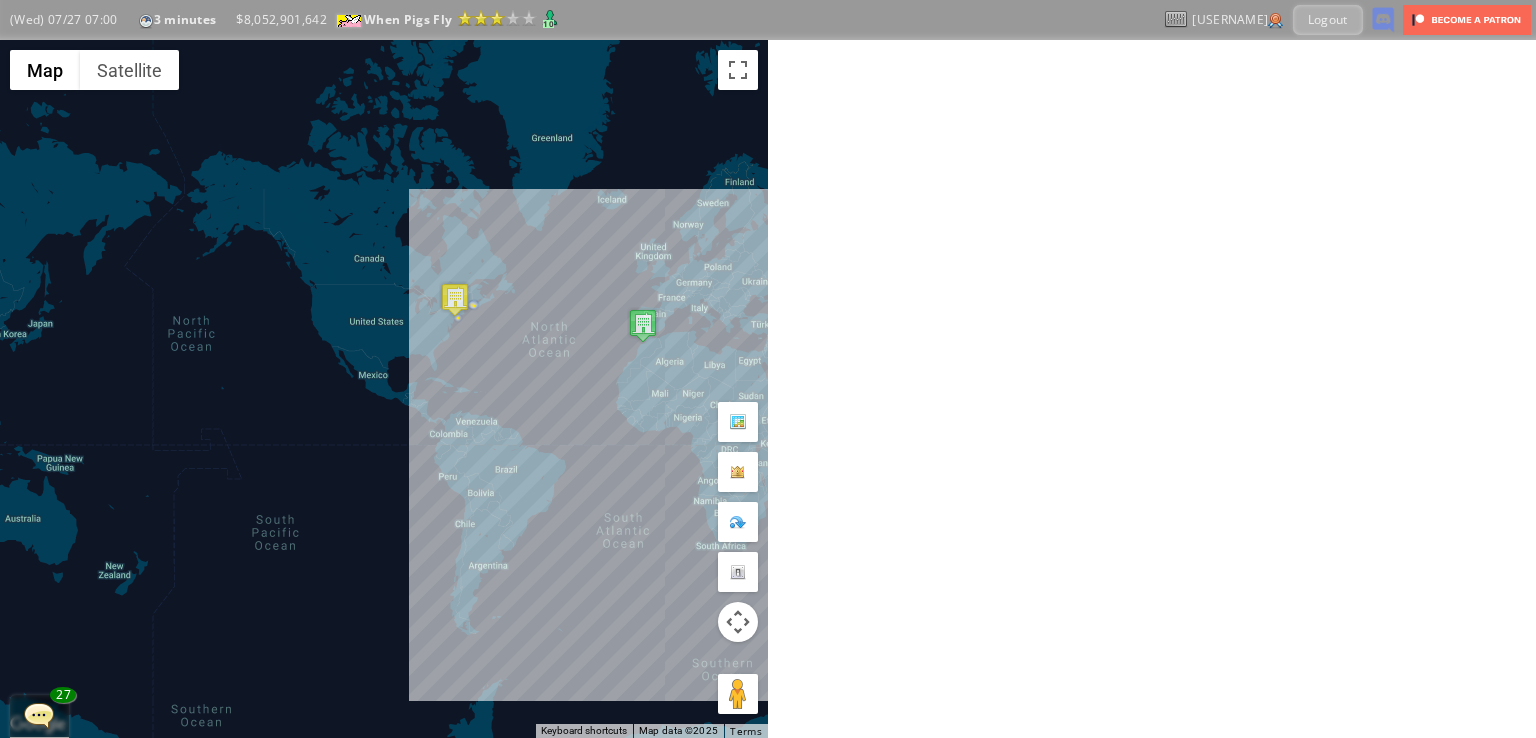 drag, startPoint x: 1055, startPoint y: 203, endPoint x: 1040, endPoint y: 196, distance: 16.552946 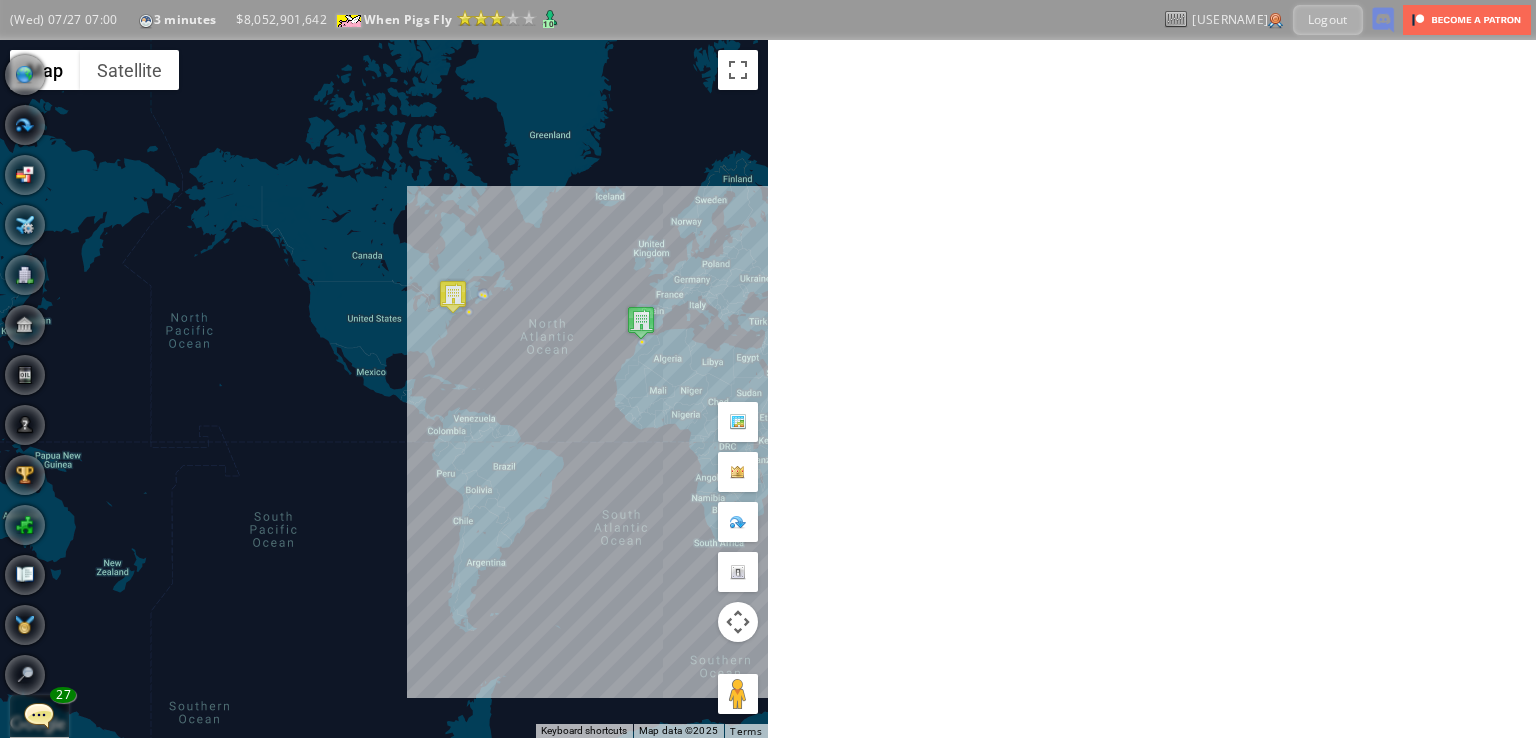 click at bounding box center [39, 715] 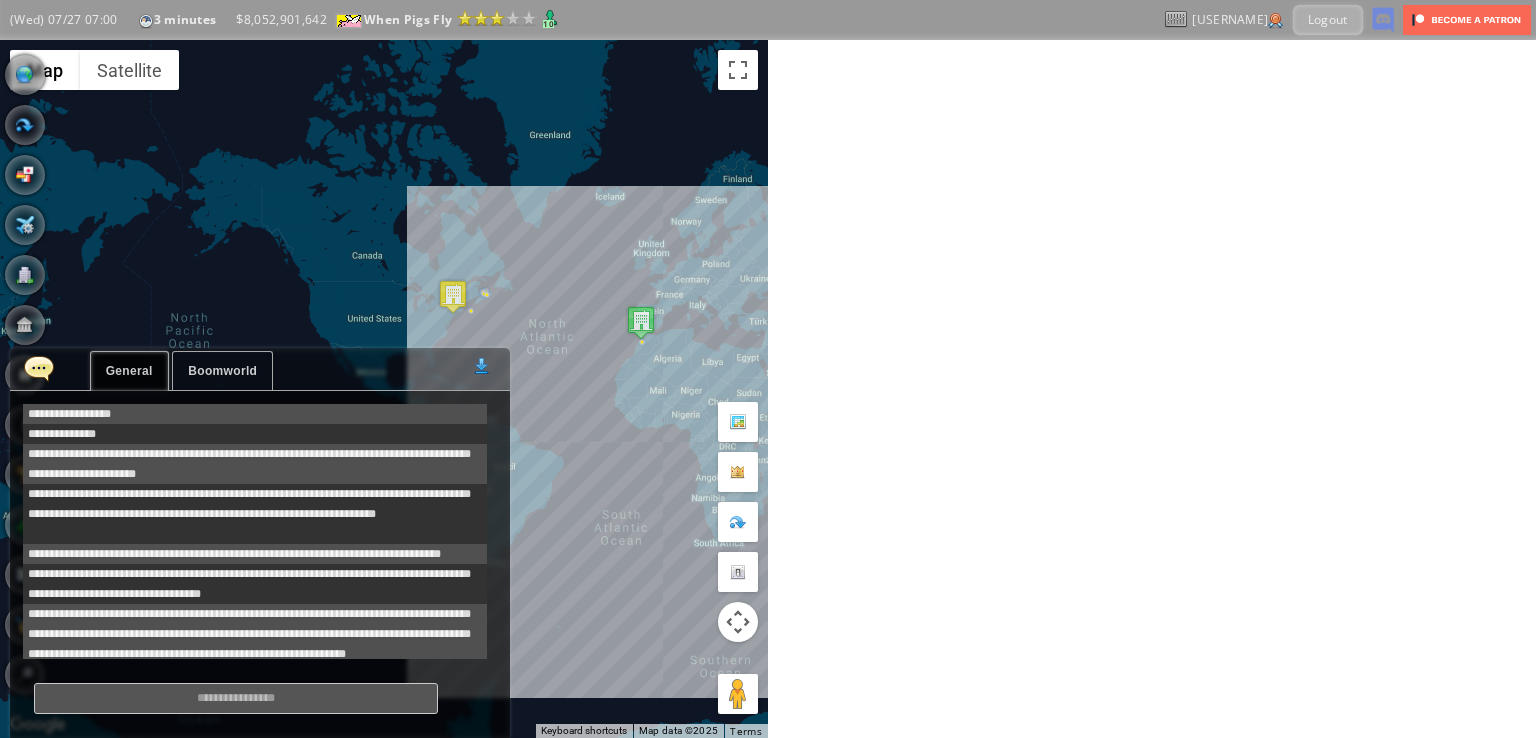 scroll, scrollTop: 758, scrollLeft: 0, axis: vertical 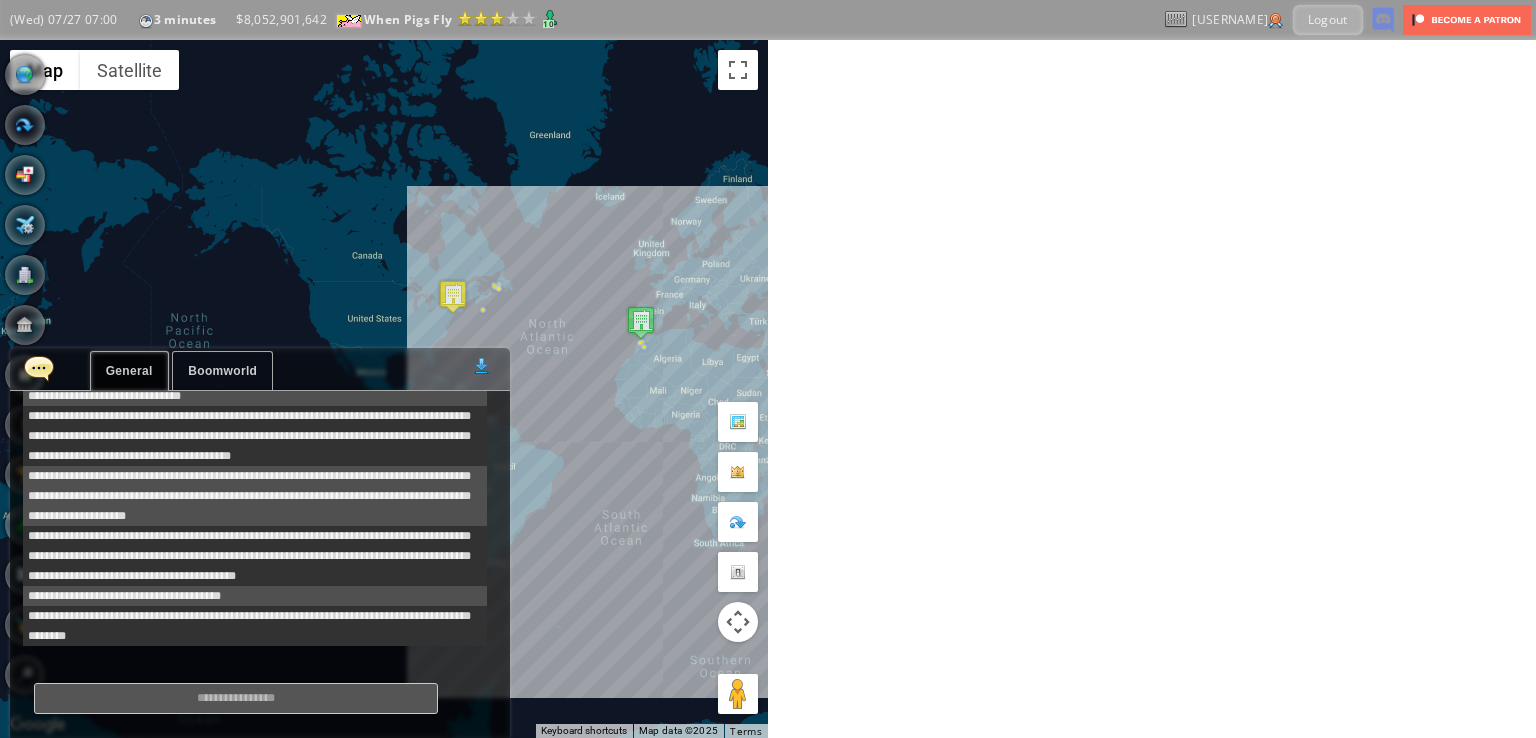 click on "Boomworld" at bounding box center (222, 371) 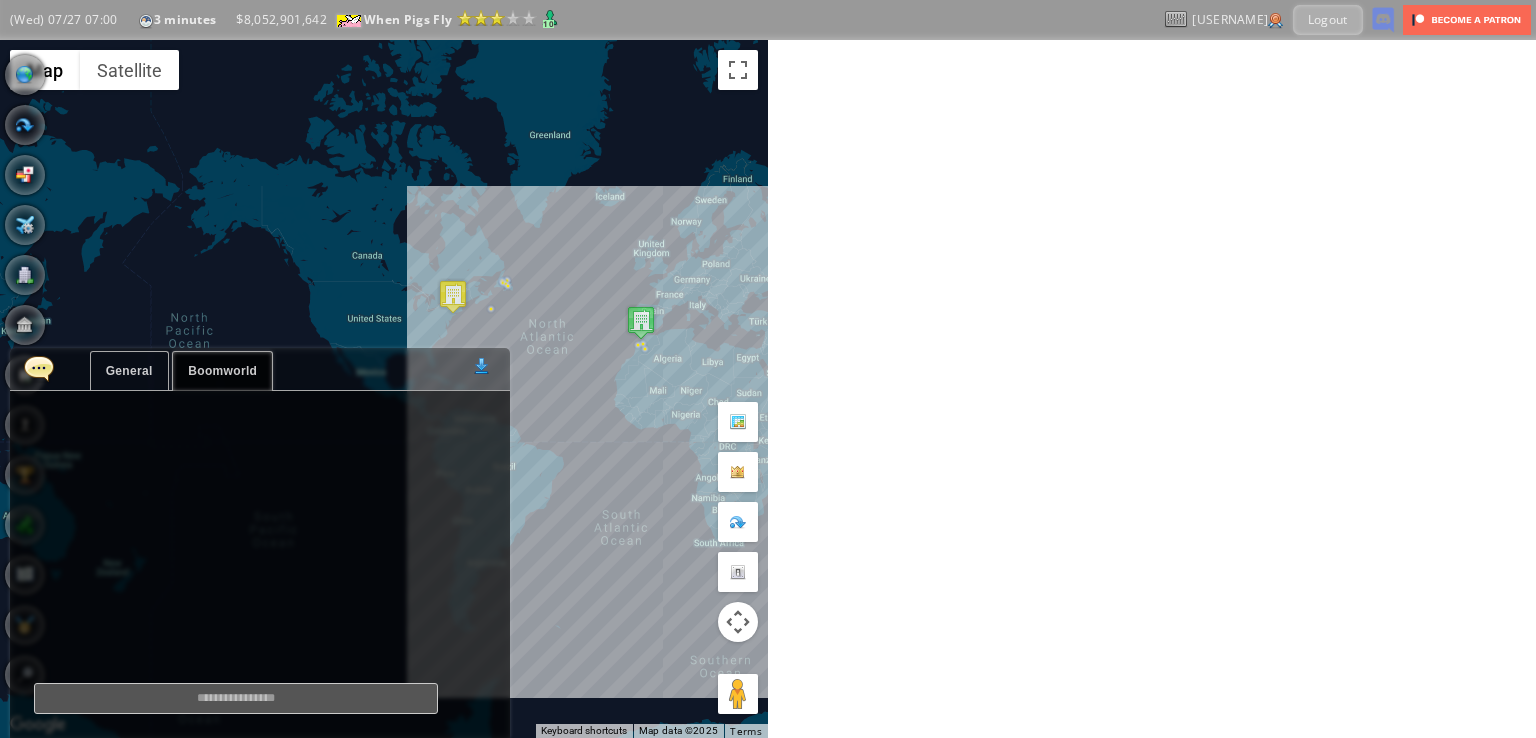click on "General" at bounding box center [129, 371] 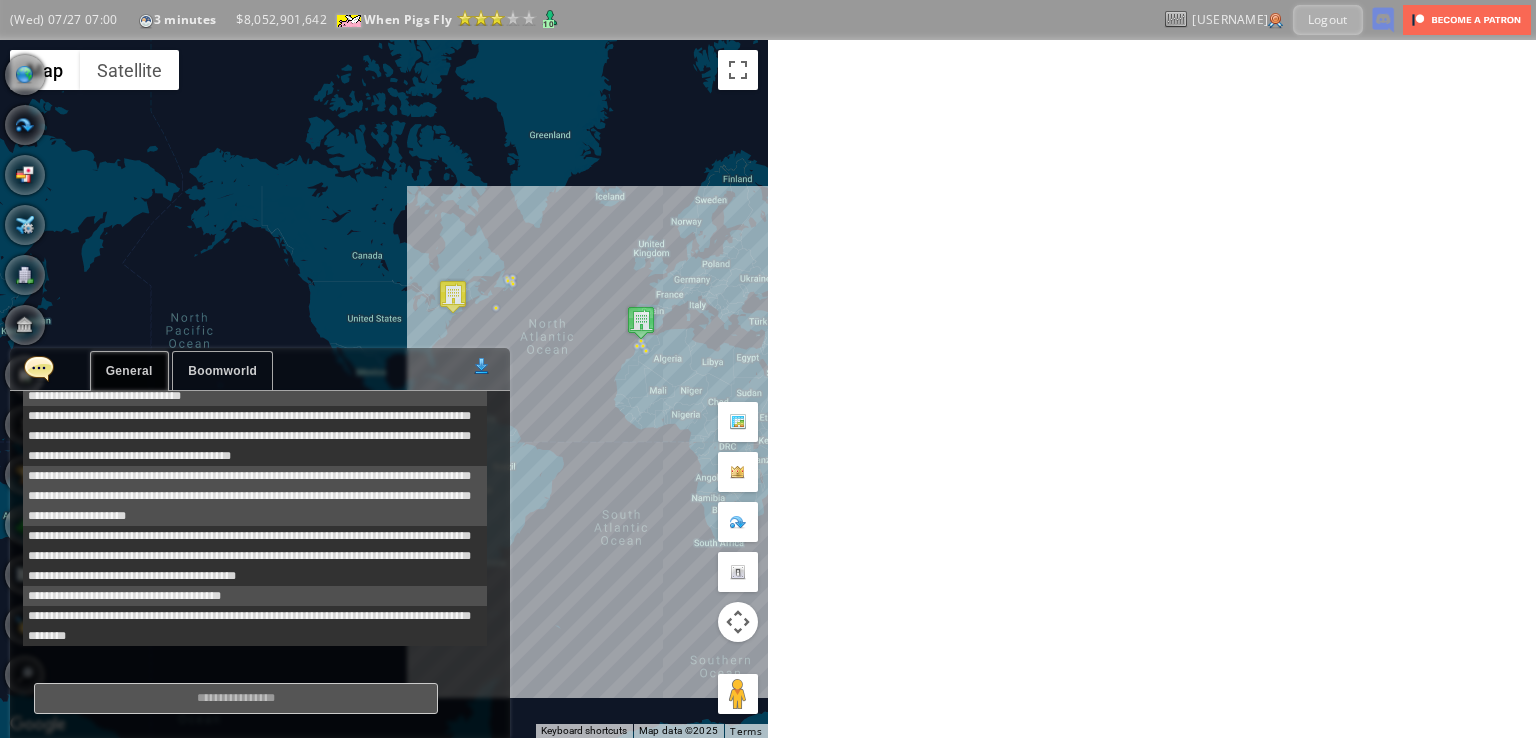 click at bounding box center (39, 368) 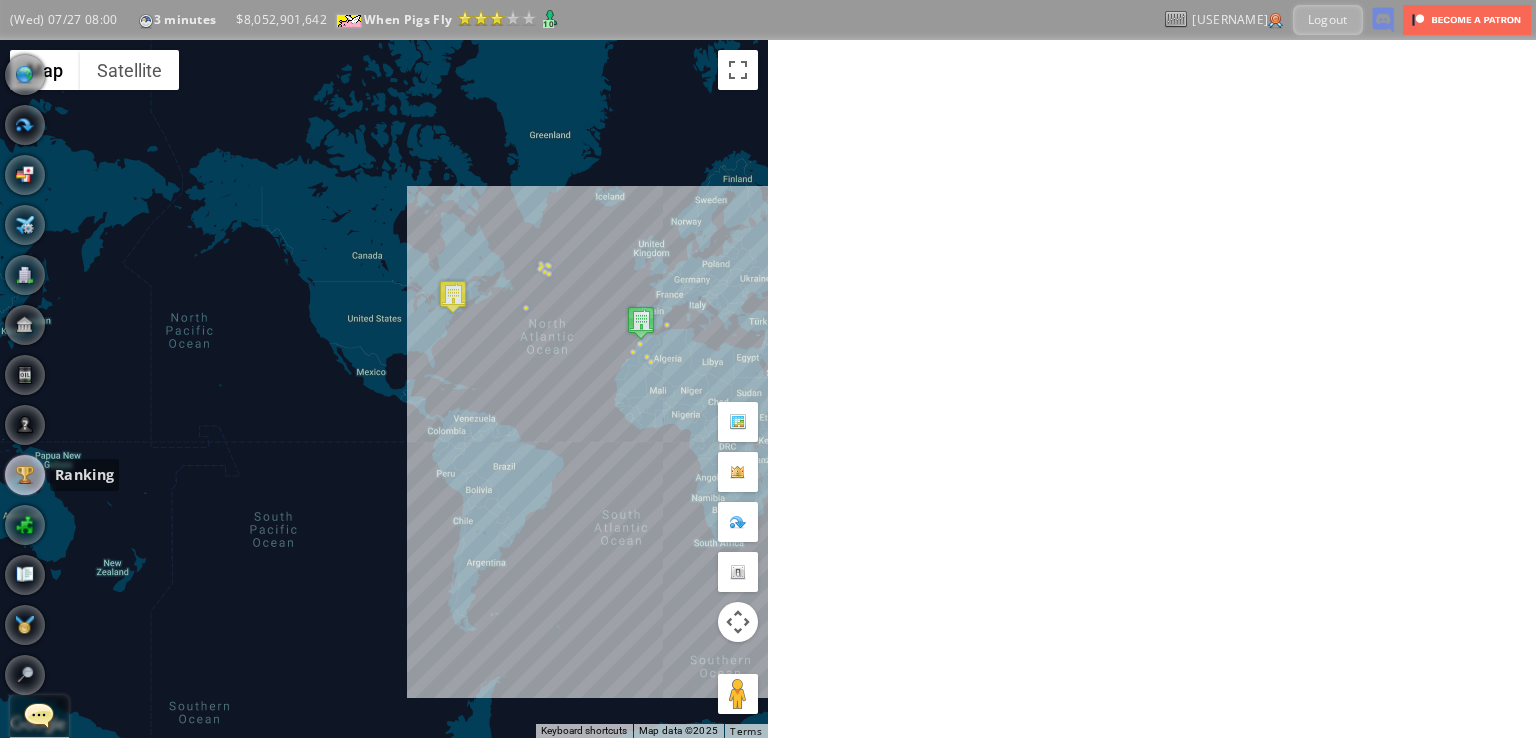 click at bounding box center [25, 475] 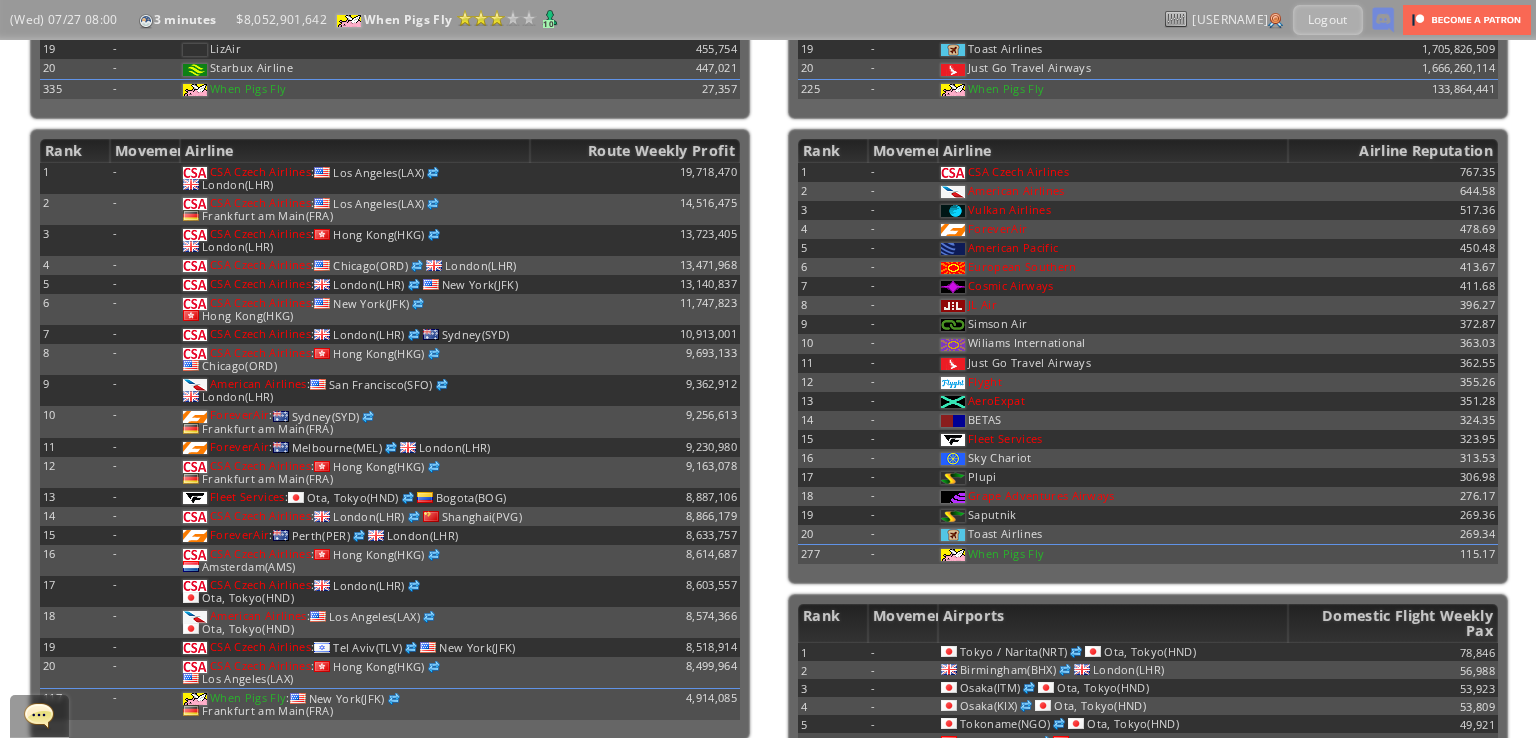 scroll, scrollTop: 388, scrollLeft: 0, axis: vertical 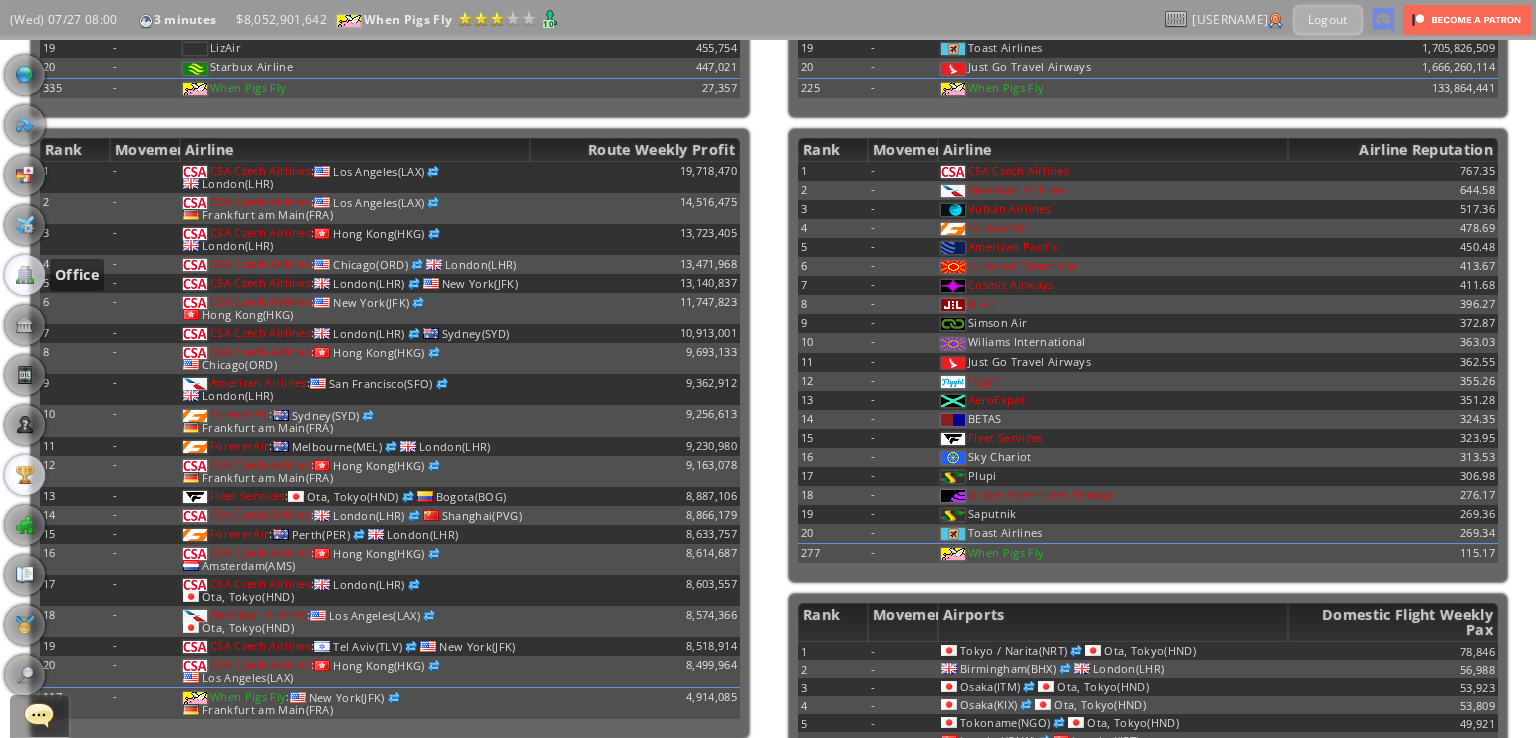 click at bounding box center (25, 275) 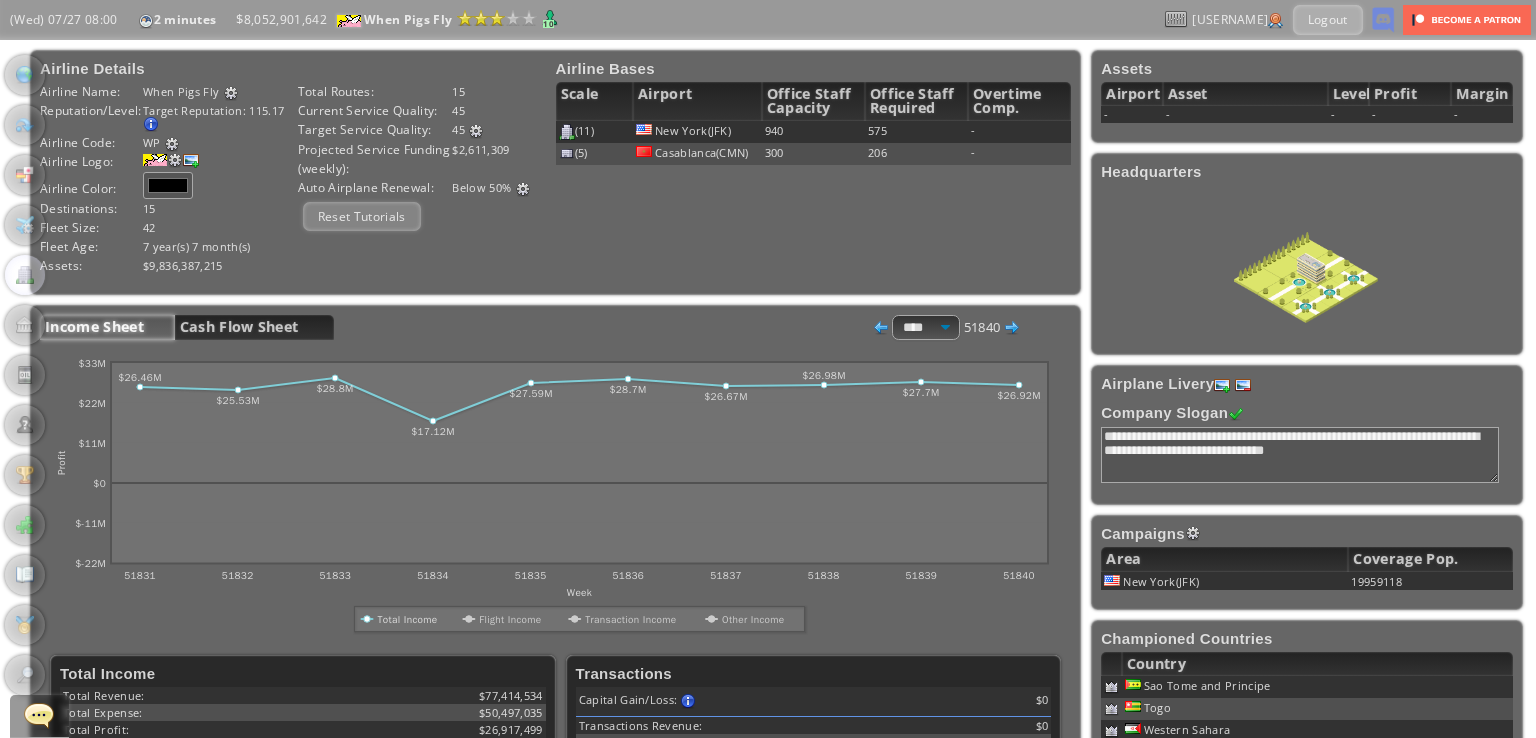 scroll, scrollTop: 0, scrollLeft: 0, axis: both 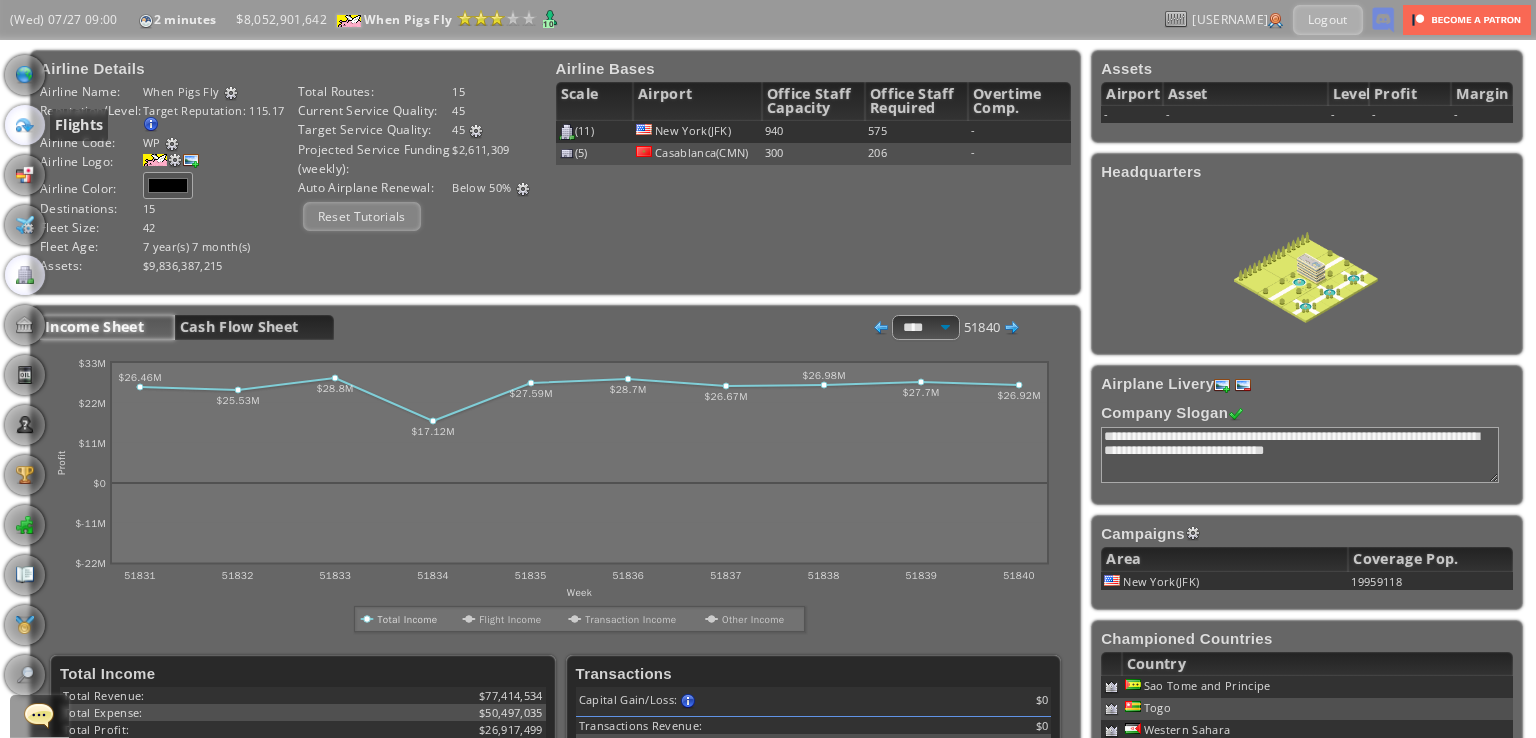 click at bounding box center (25, 125) 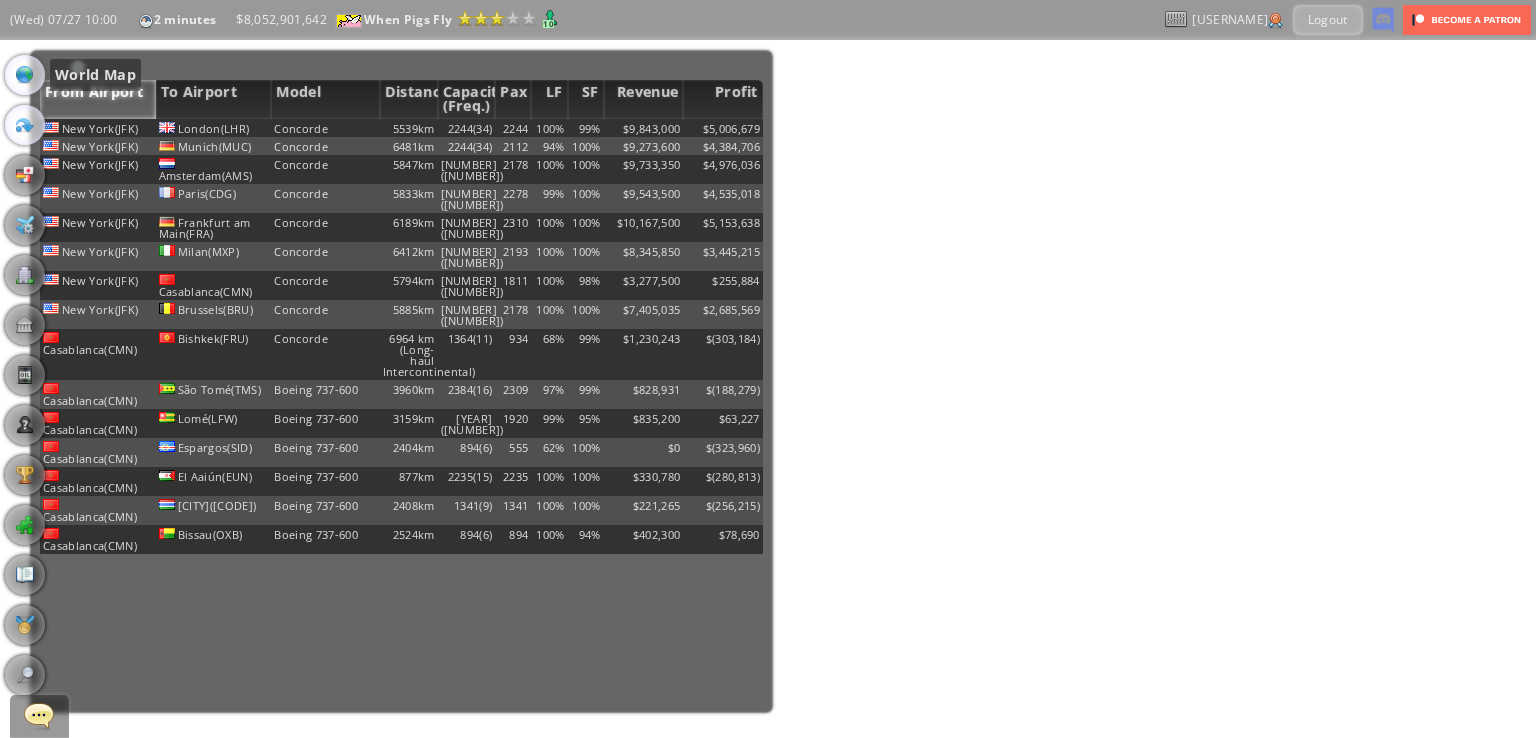 click at bounding box center [25, 75] 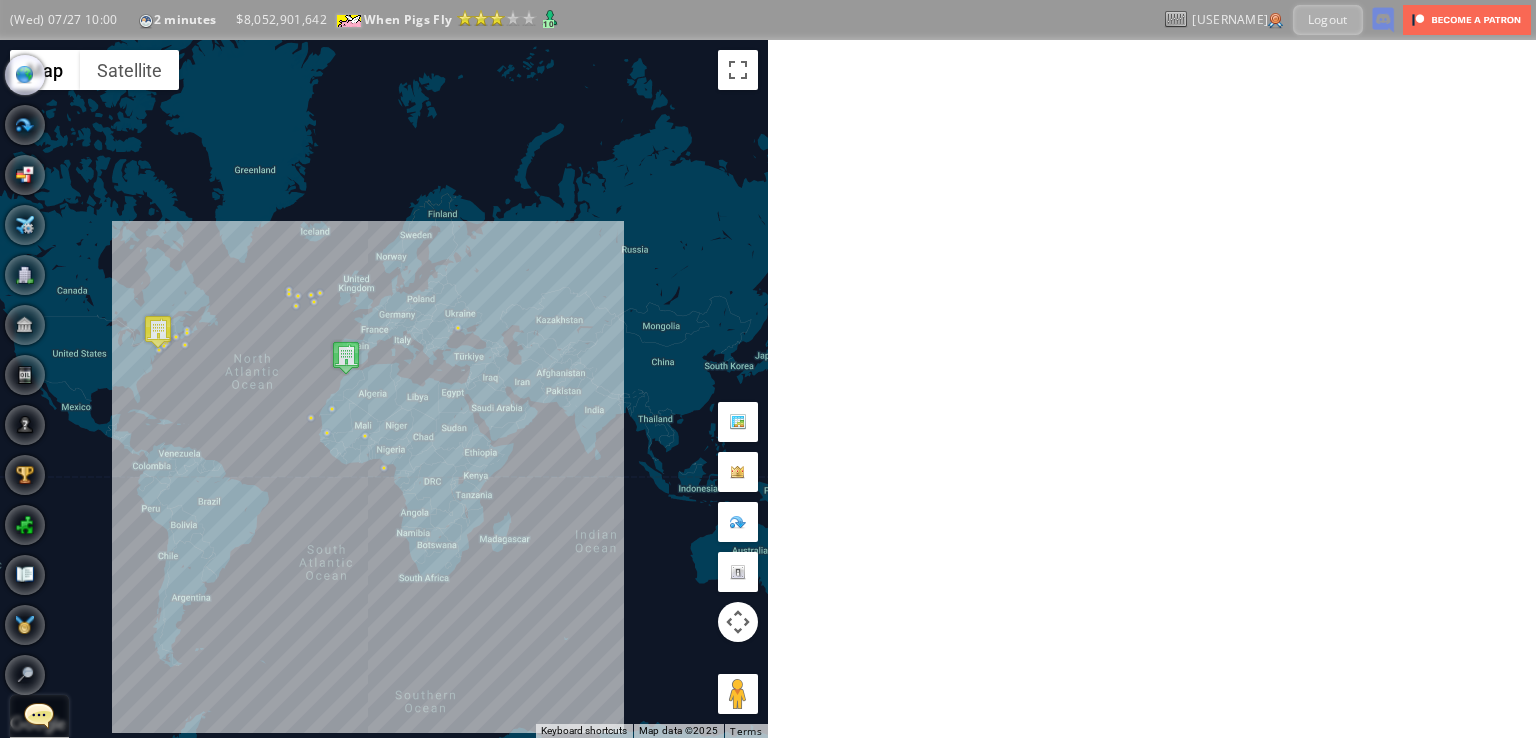 drag, startPoint x: 619, startPoint y: 342, endPoint x: 279, endPoint y: 383, distance: 342.46313 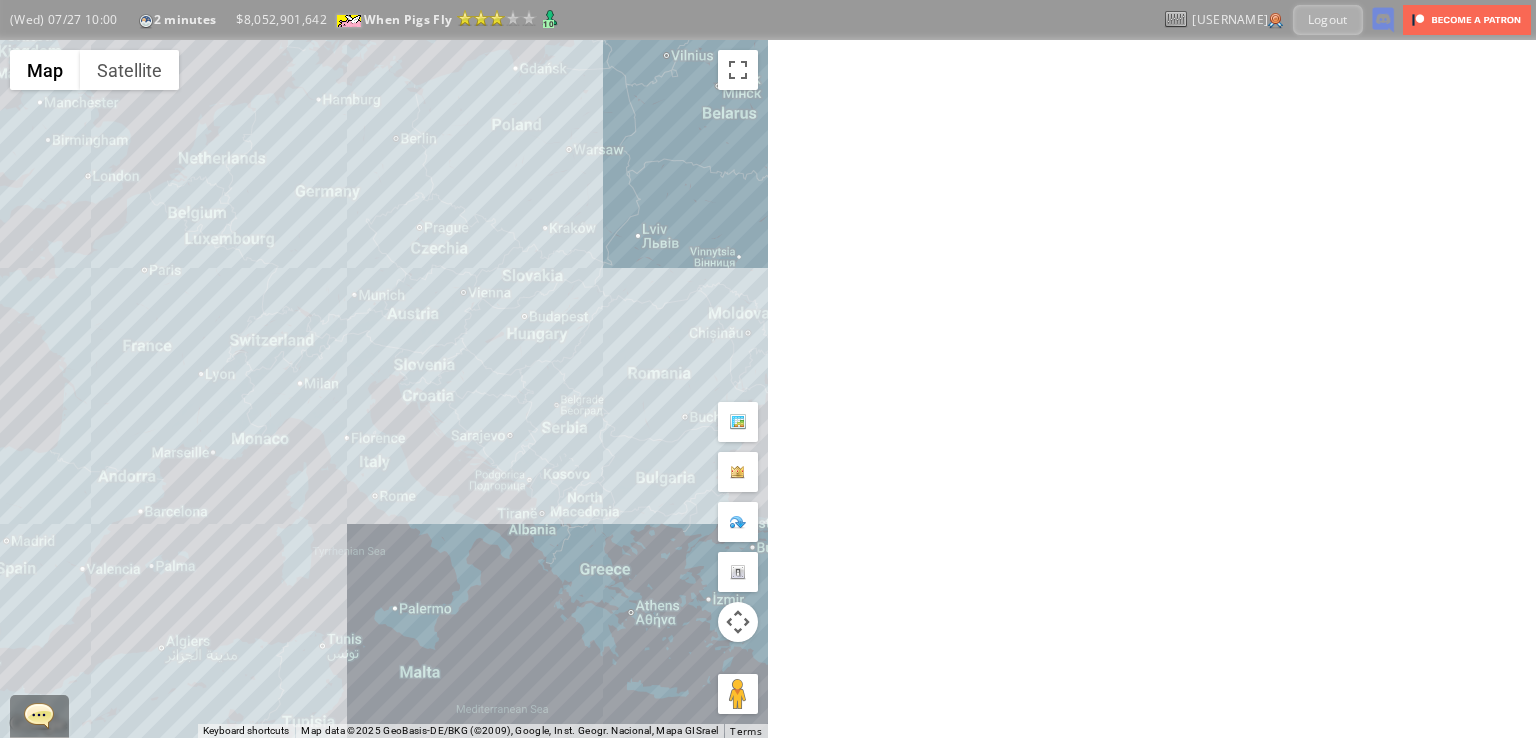drag, startPoint x: 579, startPoint y: 349, endPoint x: 588, endPoint y: 354, distance: 10.29563 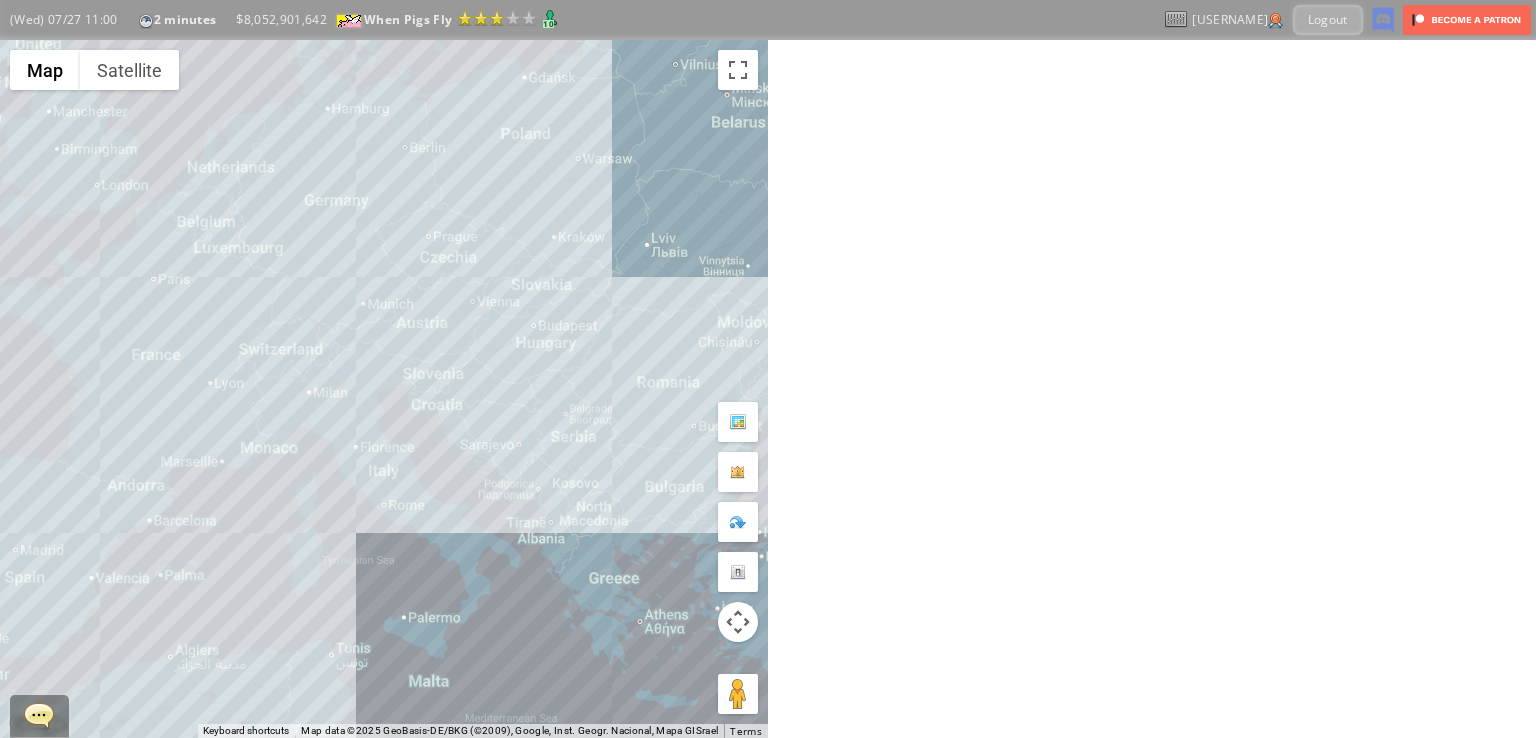 click on "To navigate, press the arrow keys." at bounding box center (384, 389) 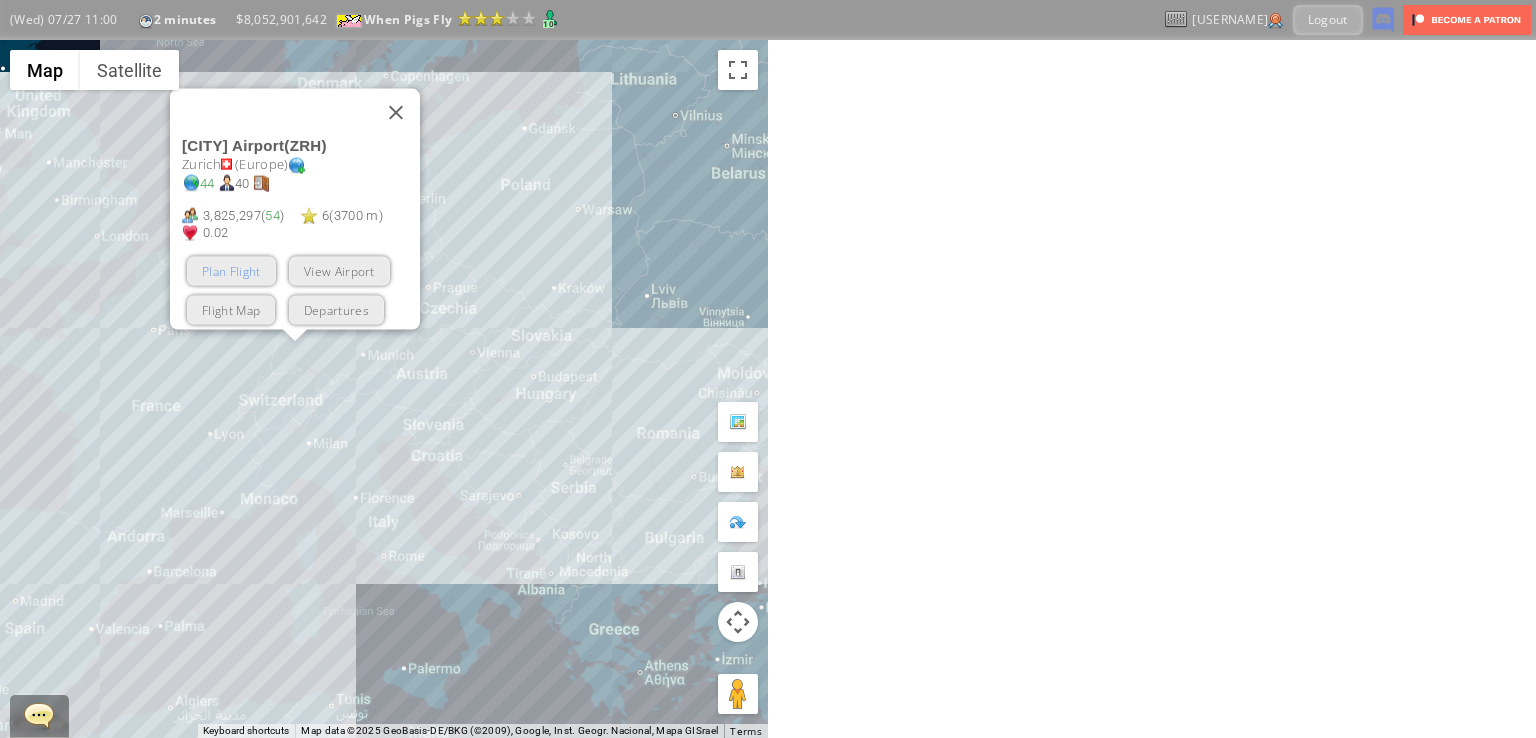 click on "Plan Flight" at bounding box center (231, 271) 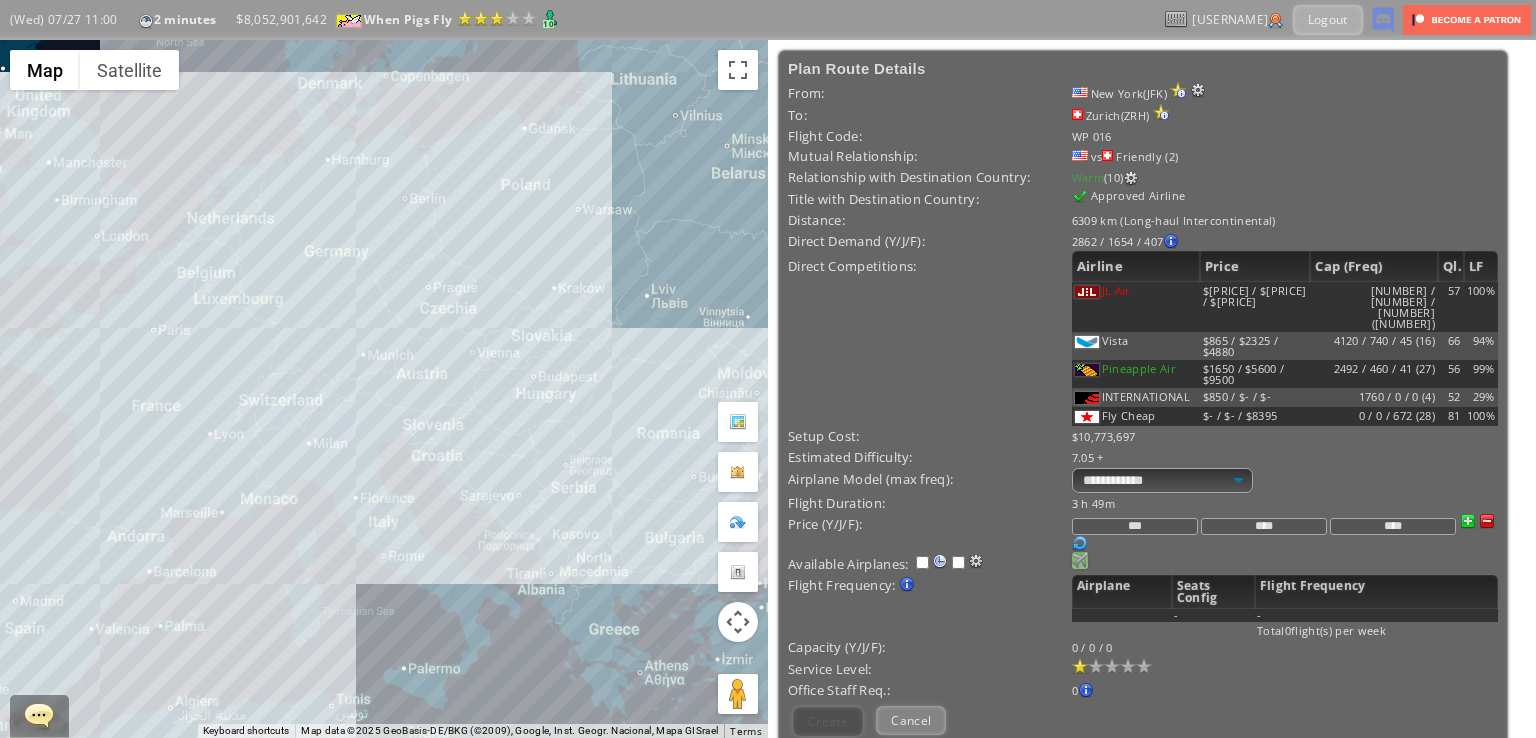 click at bounding box center [1080, 560] 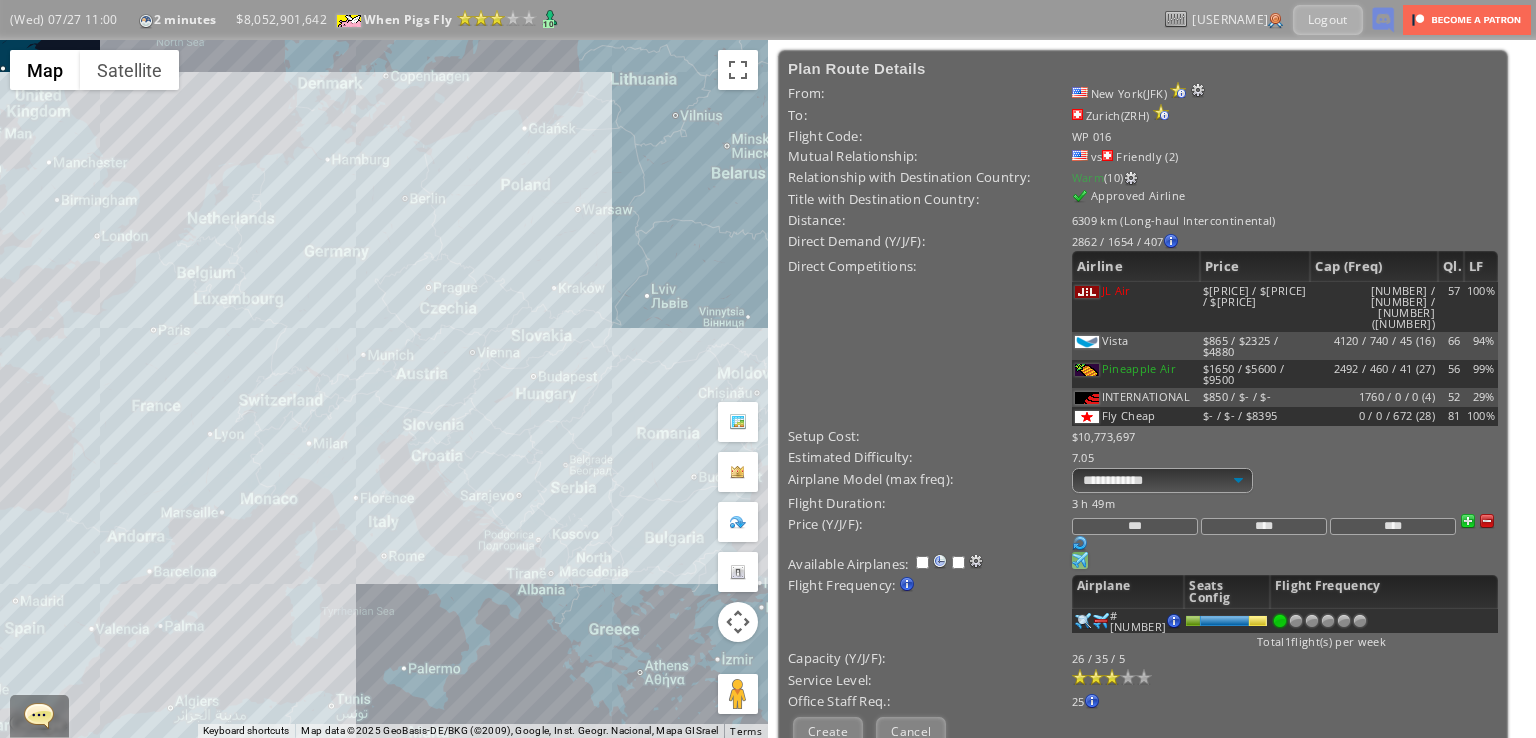 click at bounding box center [1112, 677] 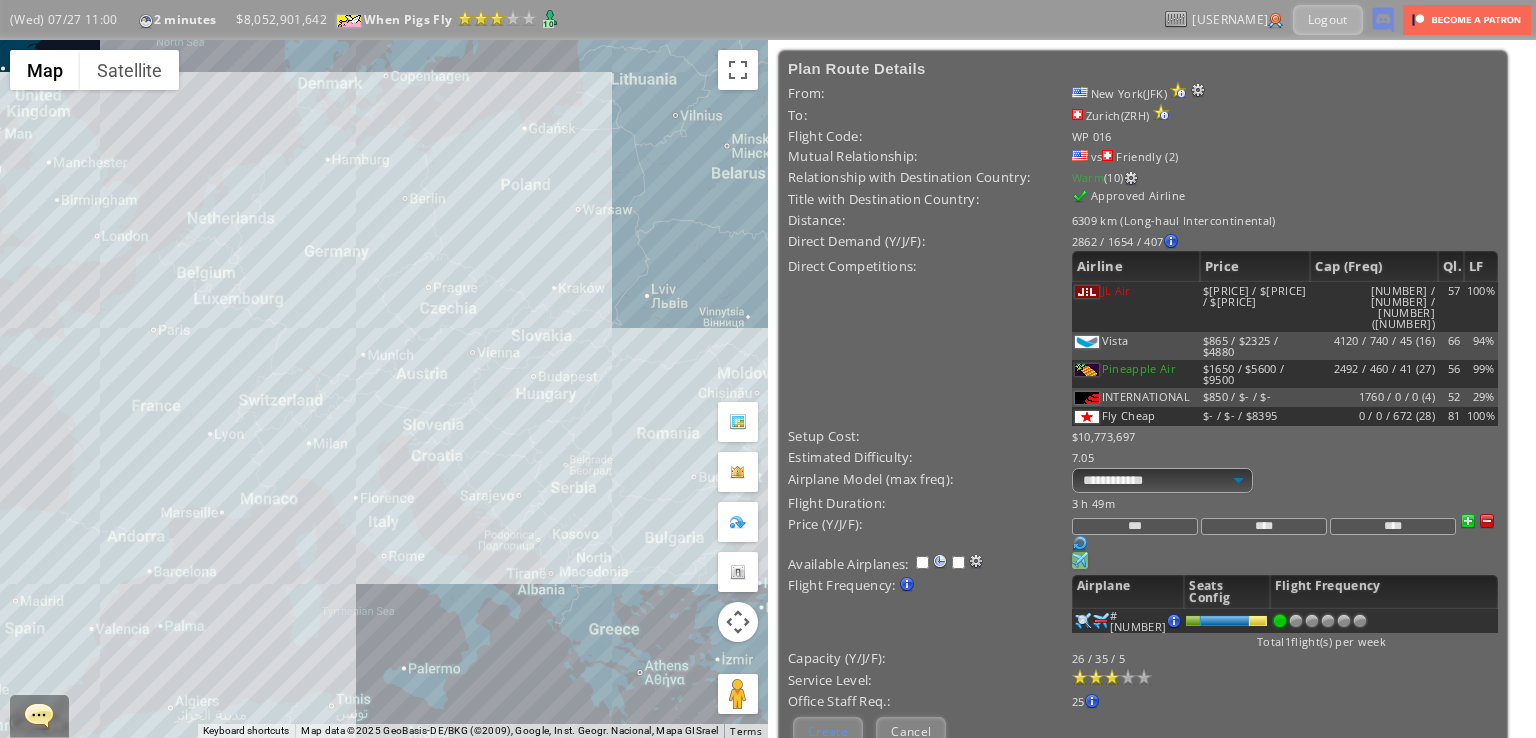 click on "Create" at bounding box center [828, 731] 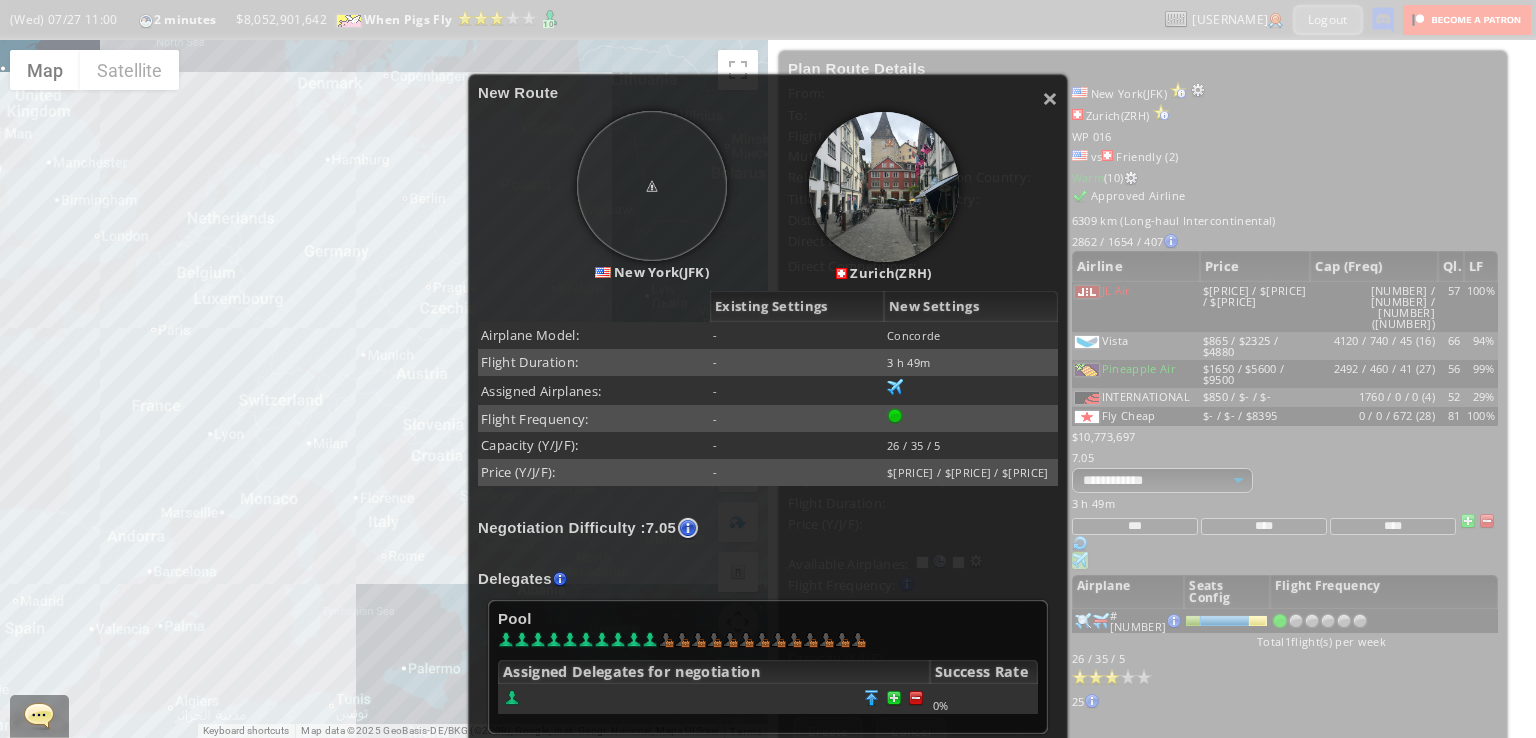 scroll, scrollTop: 163, scrollLeft: 0, axis: vertical 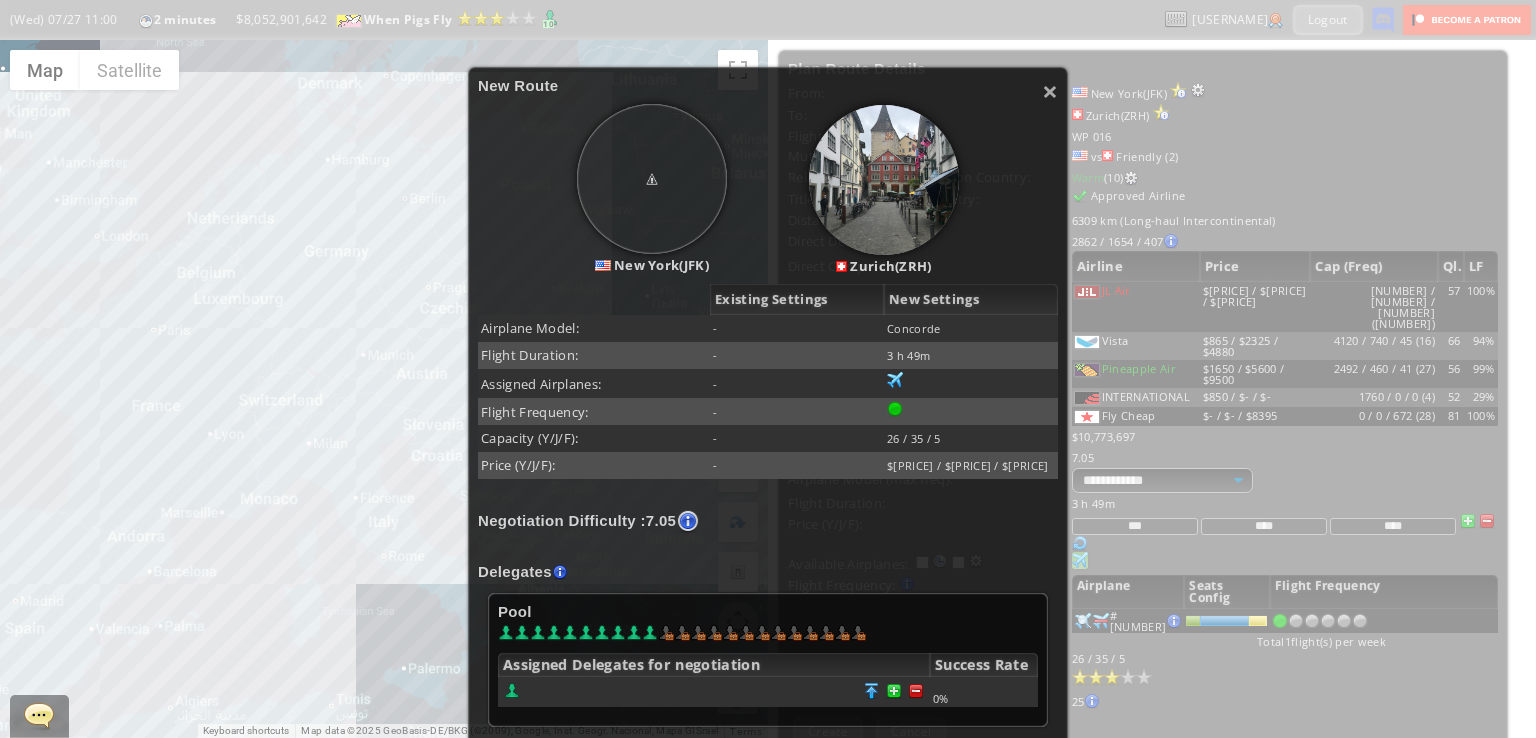 click at bounding box center (714, 692) 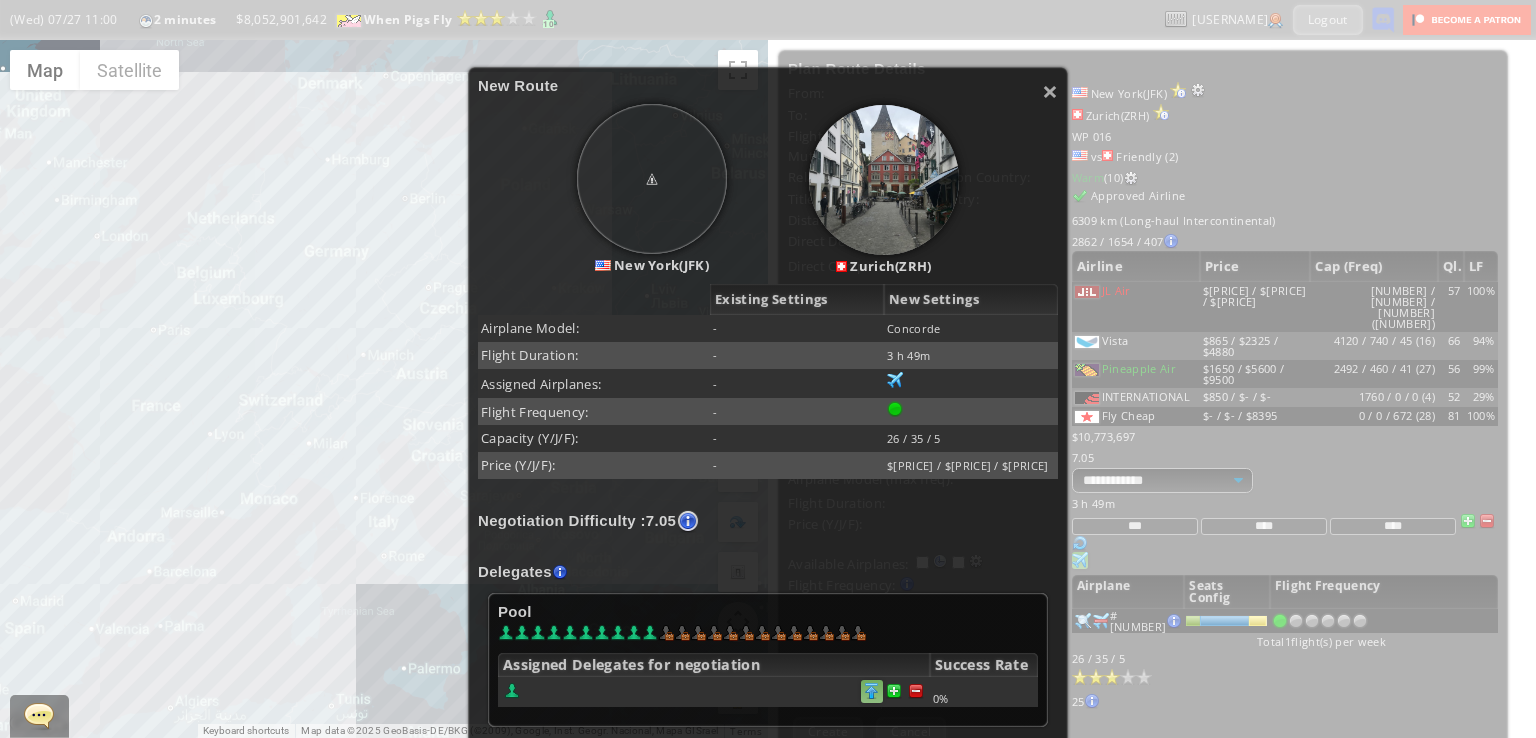 click at bounding box center (916, 691) 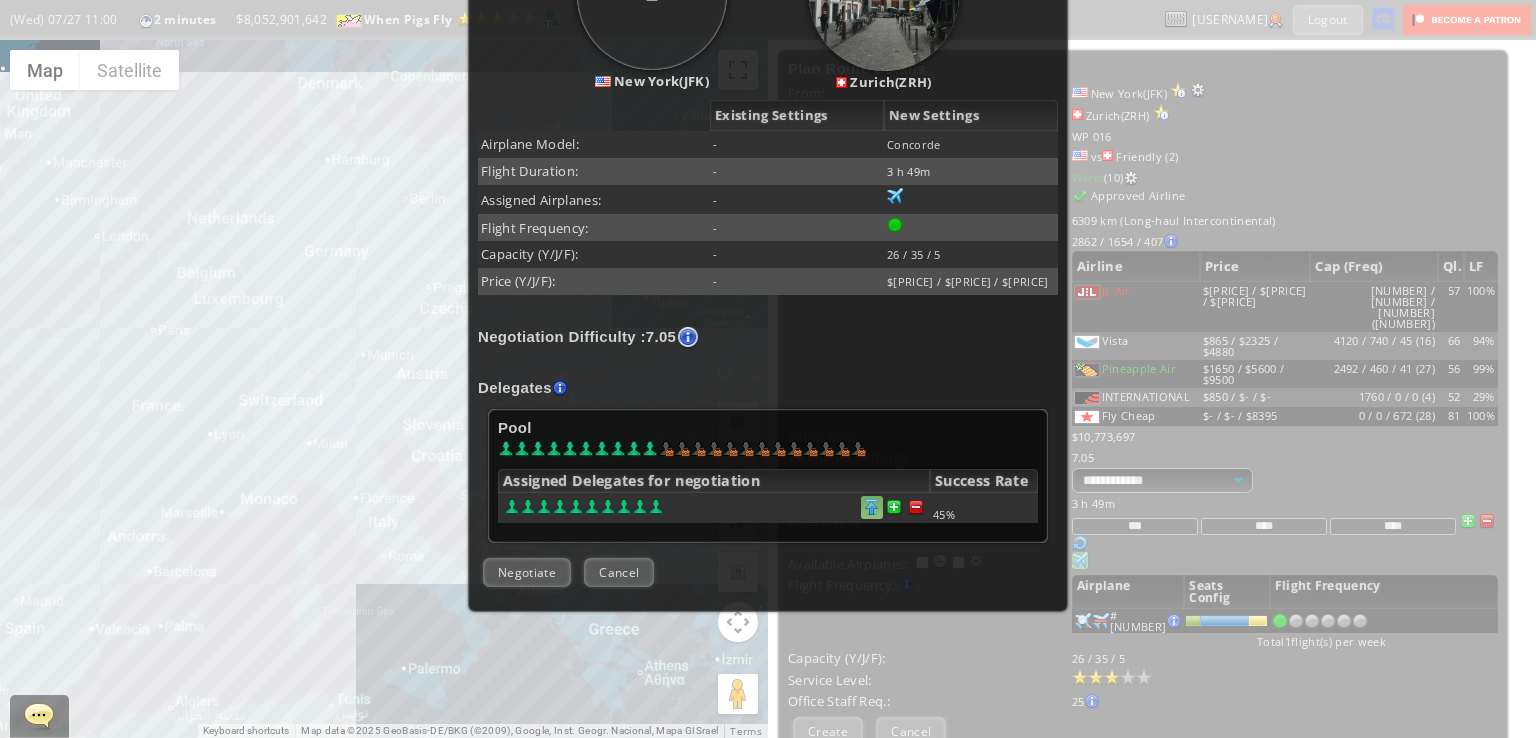 scroll, scrollTop: 351, scrollLeft: 0, axis: vertical 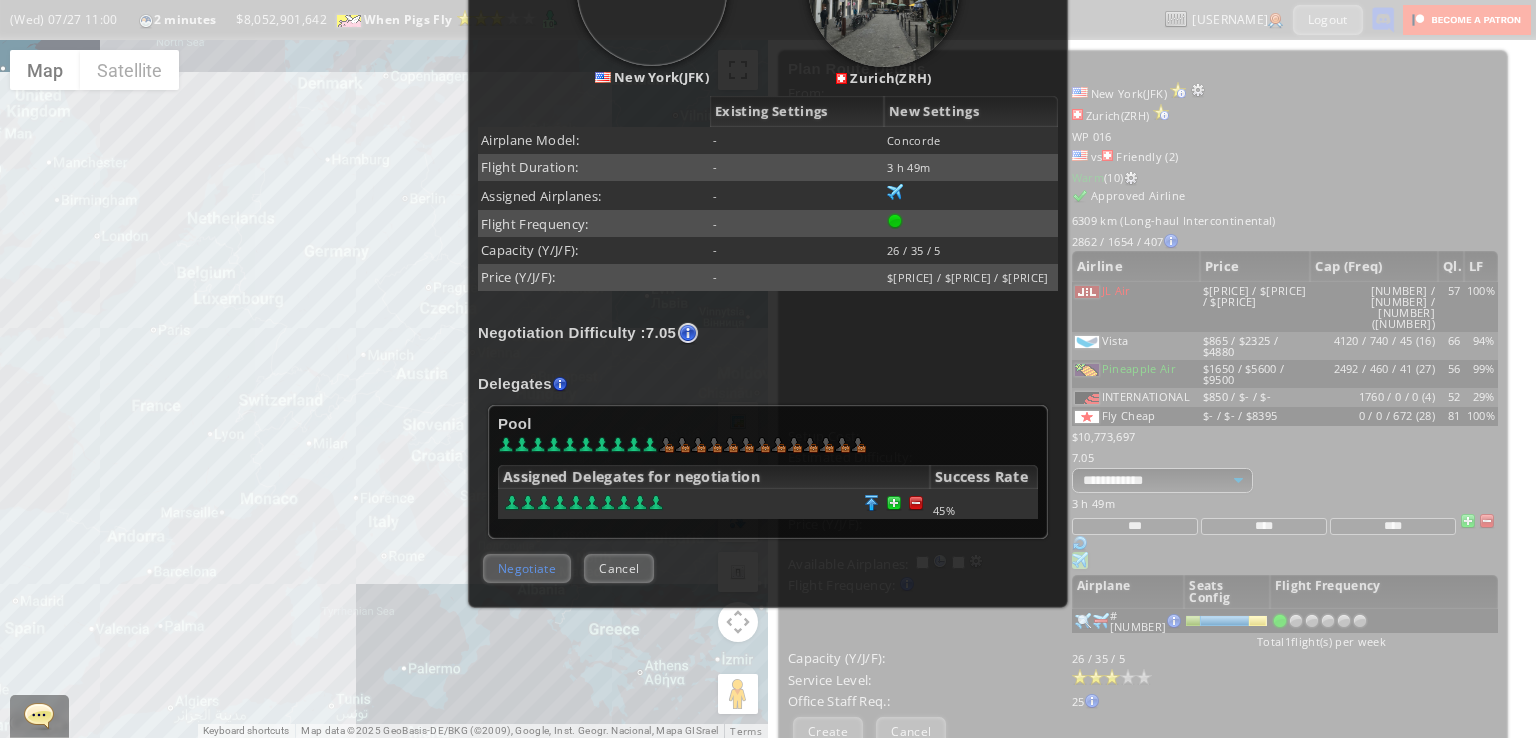 click on "Negotiate" at bounding box center (527, 568) 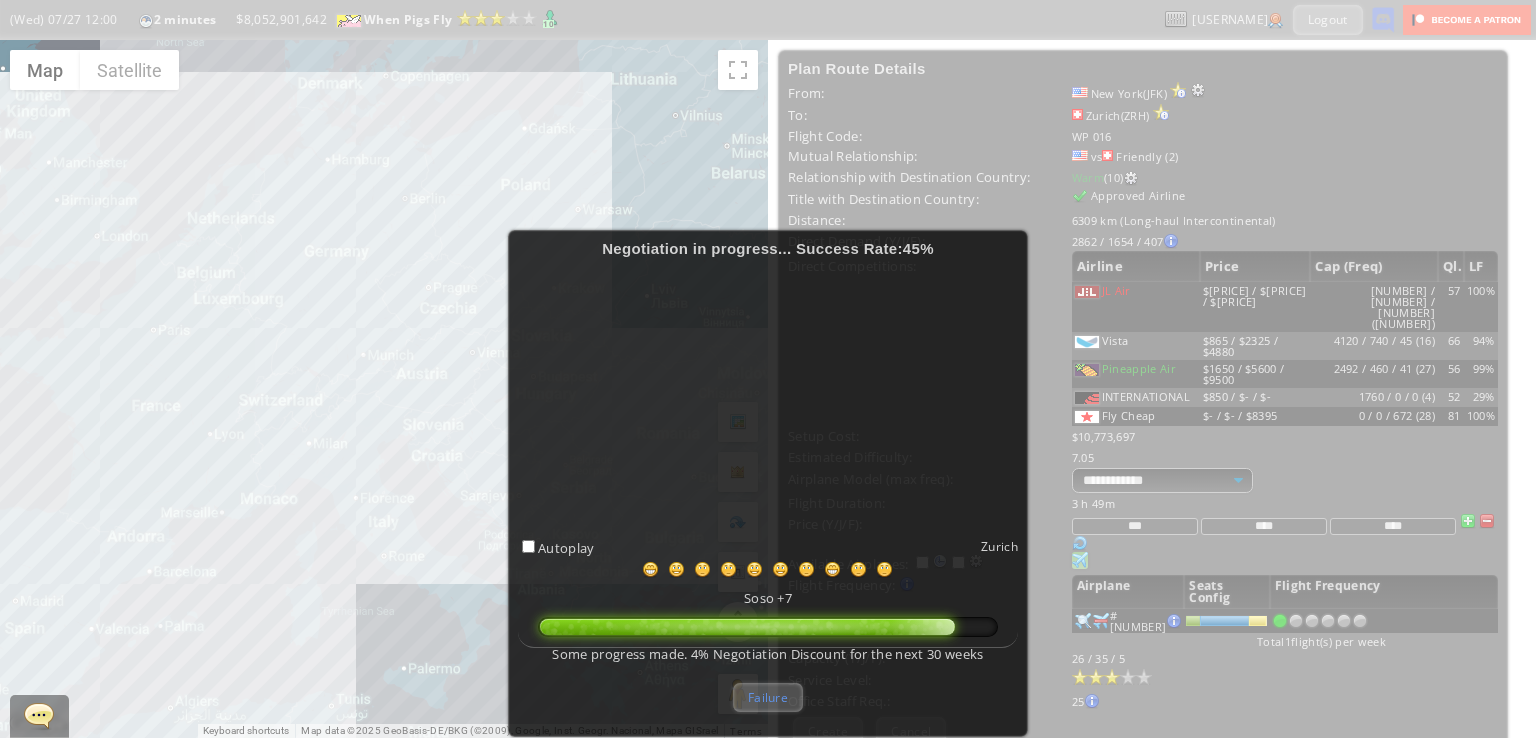 click on "Failure" at bounding box center [768, 697] 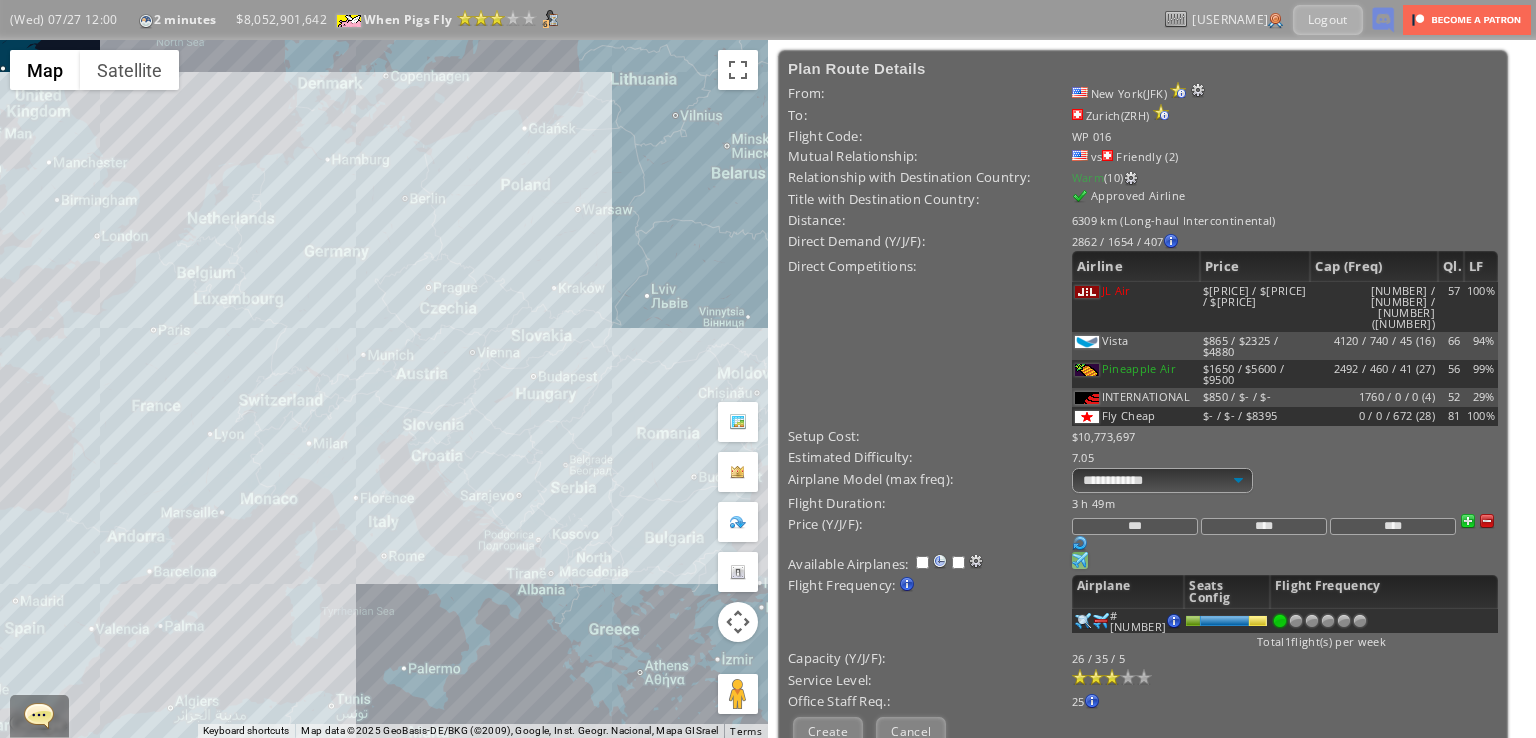 click at bounding box center (1280, 621) 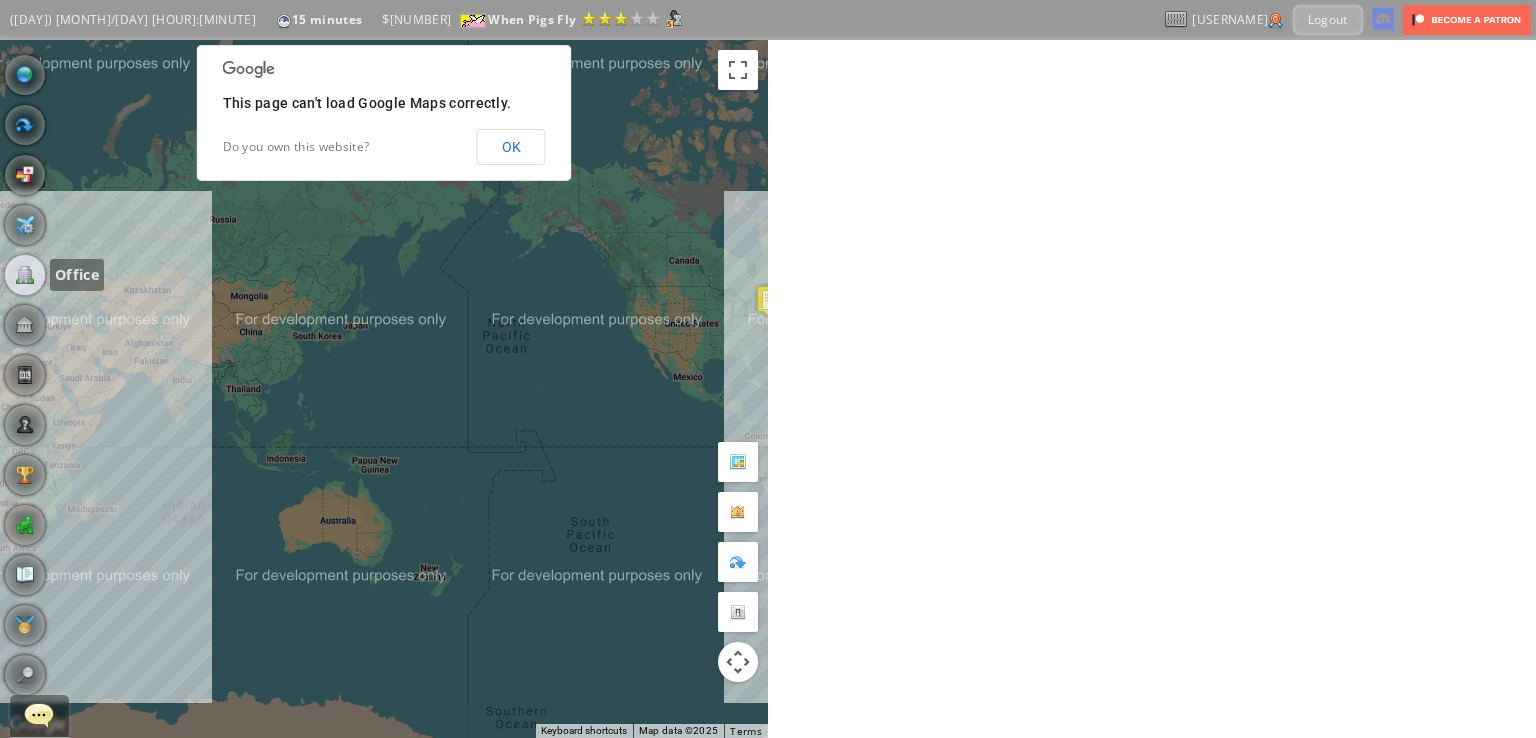 click at bounding box center (25, 275) 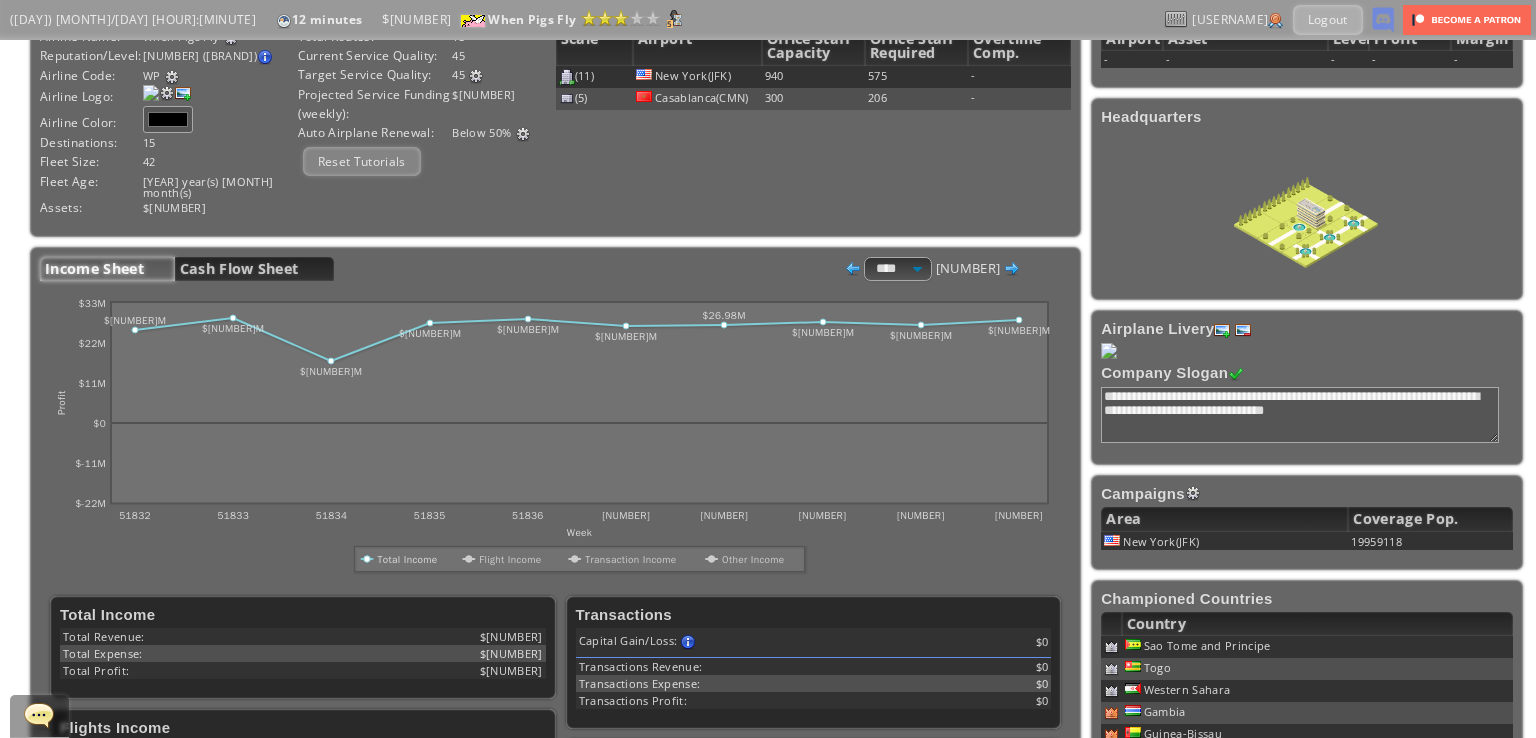 scroll, scrollTop: 0, scrollLeft: 0, axis: both 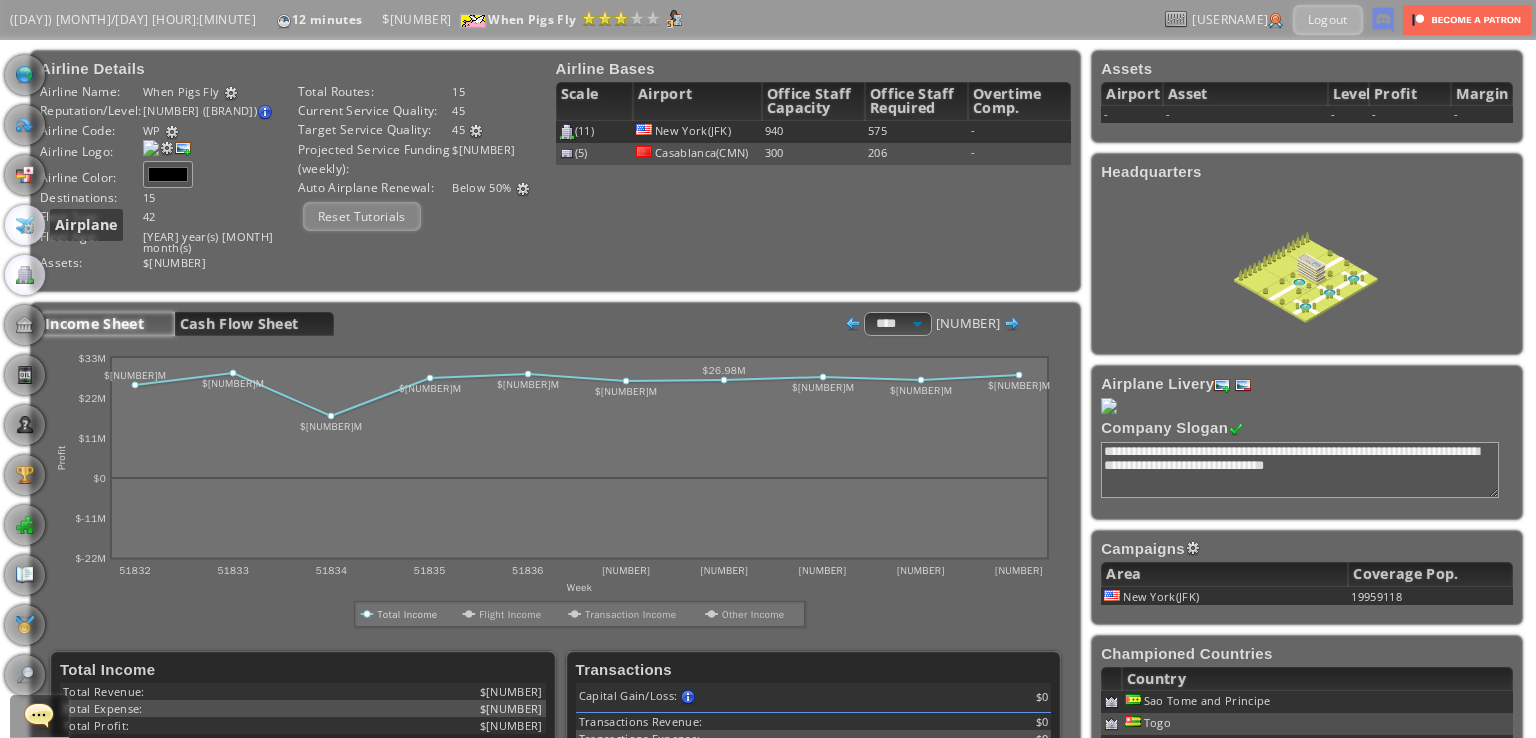 click at bounding box center [25, 225] 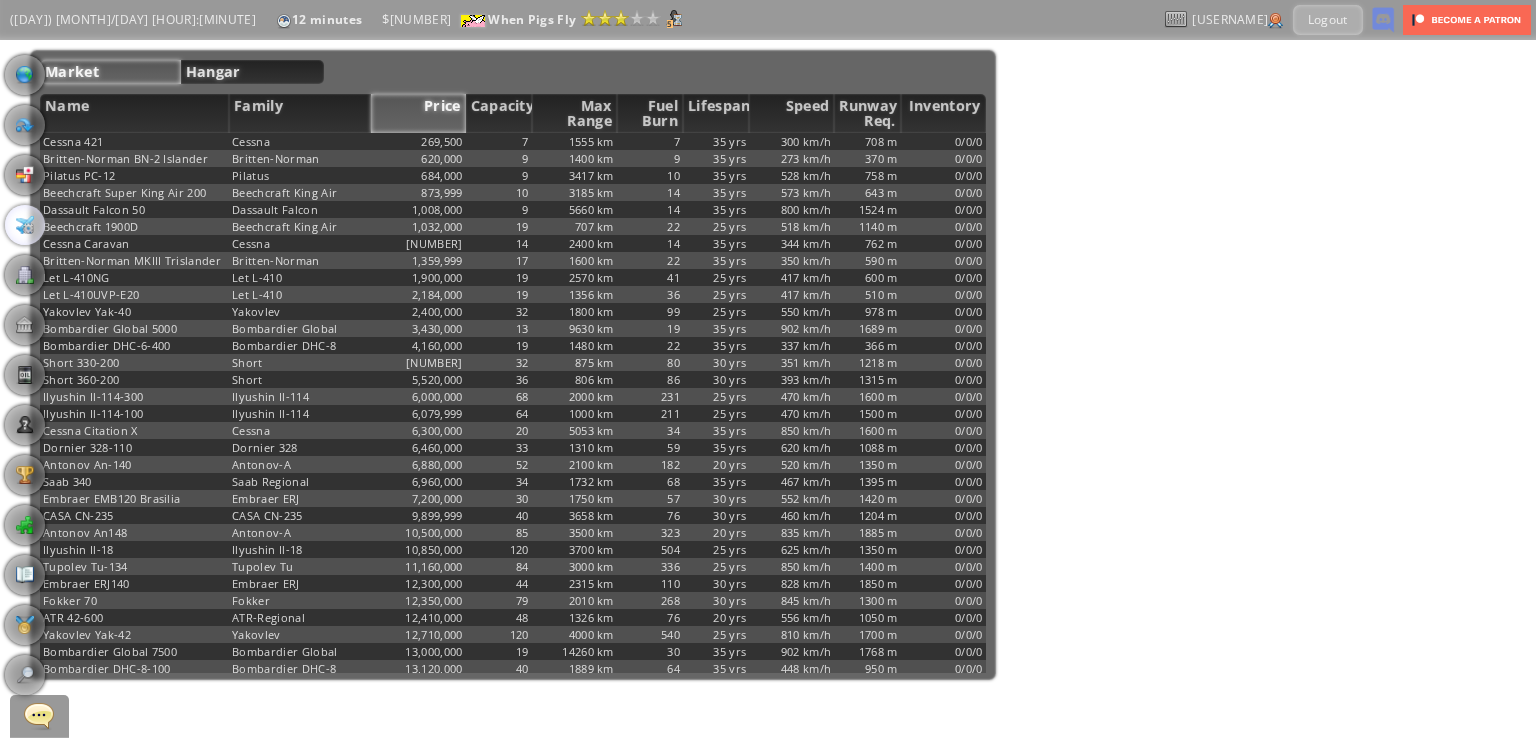 click on "Hangar" at bounding box center [252, 72] 